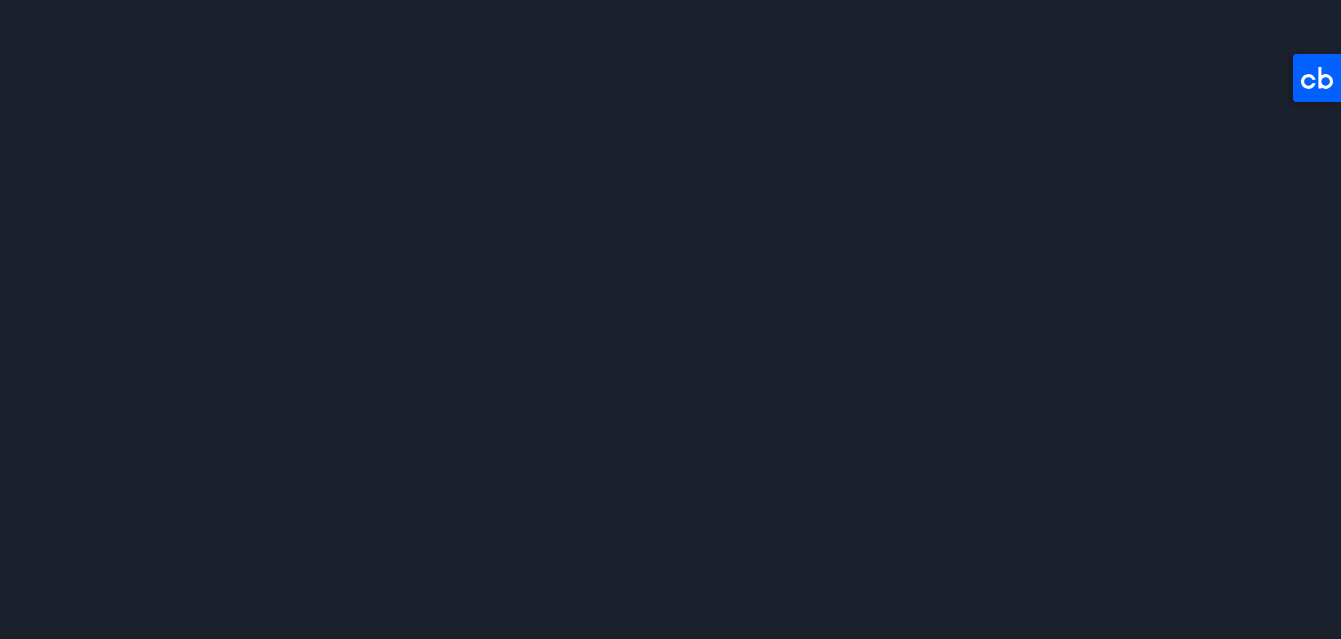 scroll, scrollTop: 0, scrollLeft: 0, axis: both 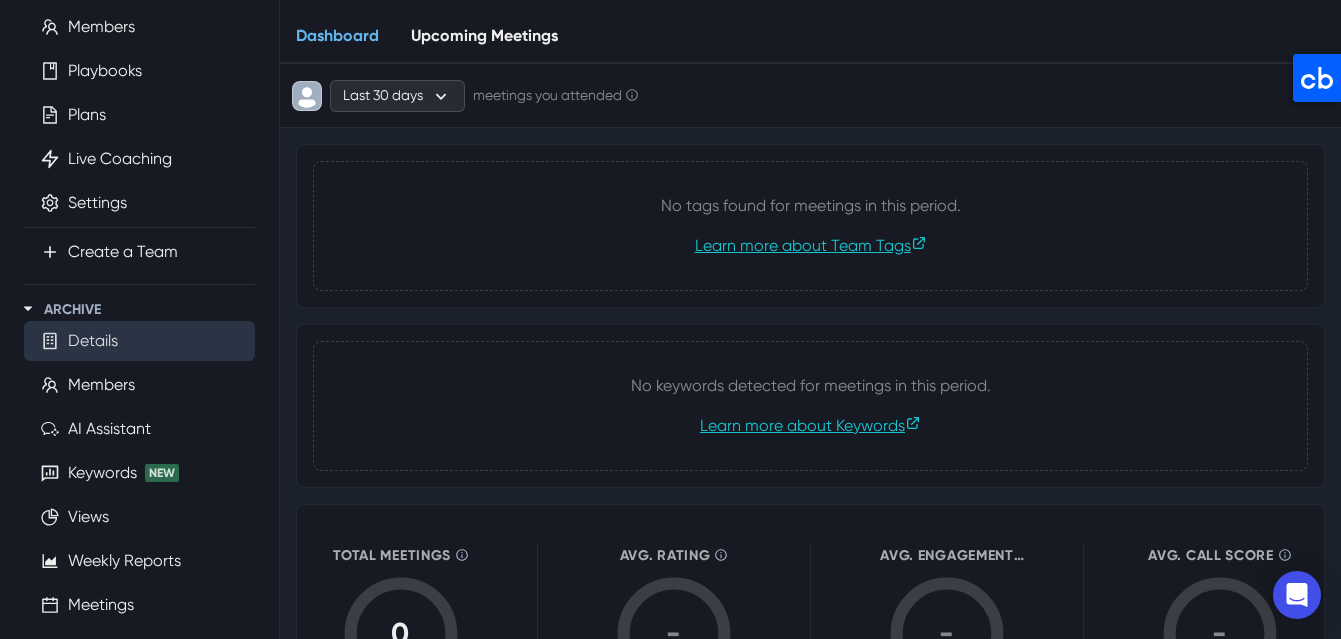 click on "Details" at bounding box center (93, 341) 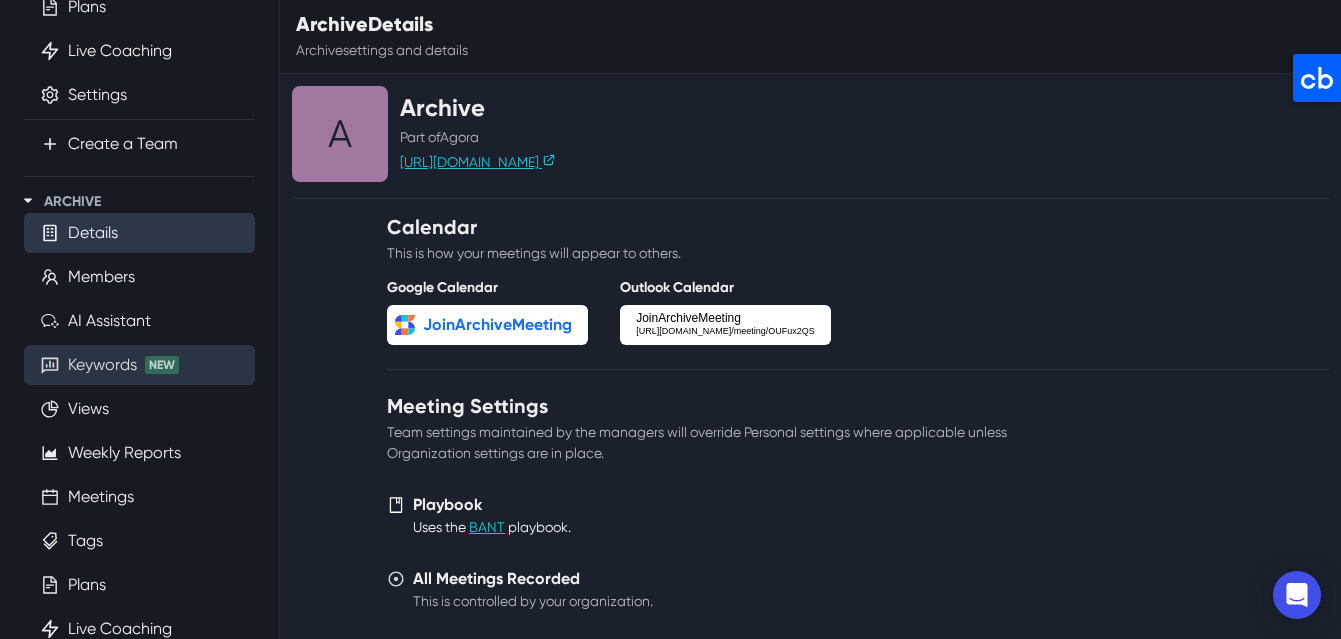 scroll, scrollTop: 665, scrollLeft: 0, axis: vertical 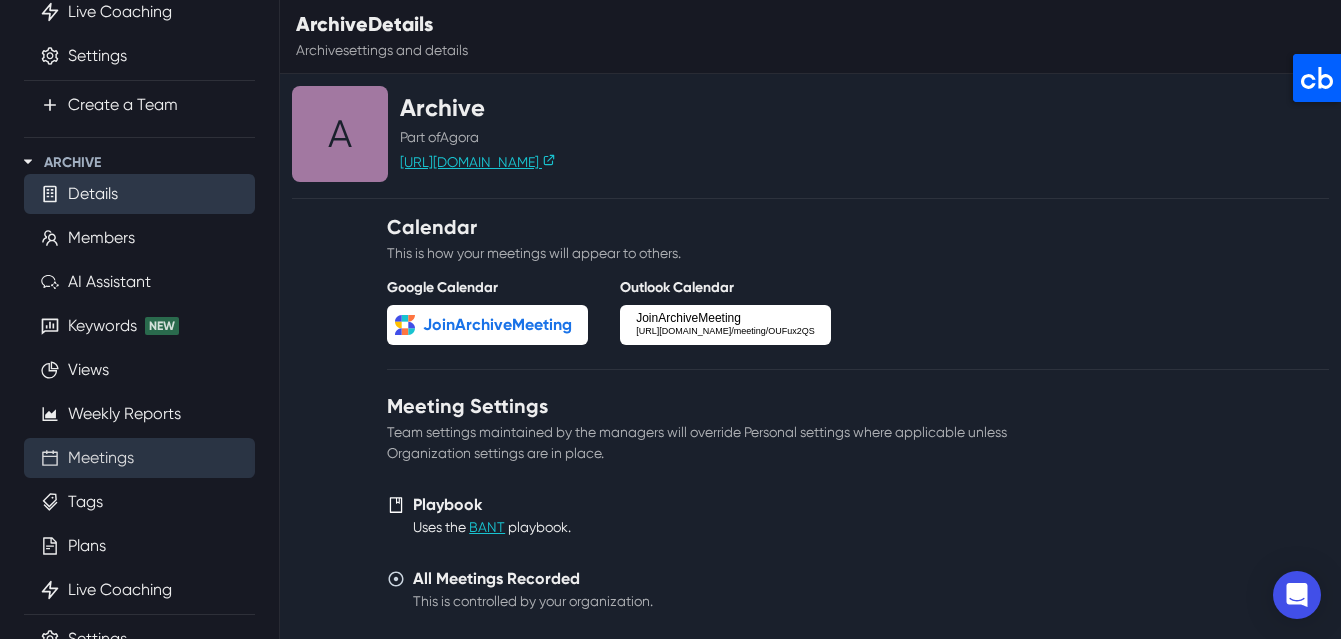 click on "Meetings" at bounding box center [101, 458] 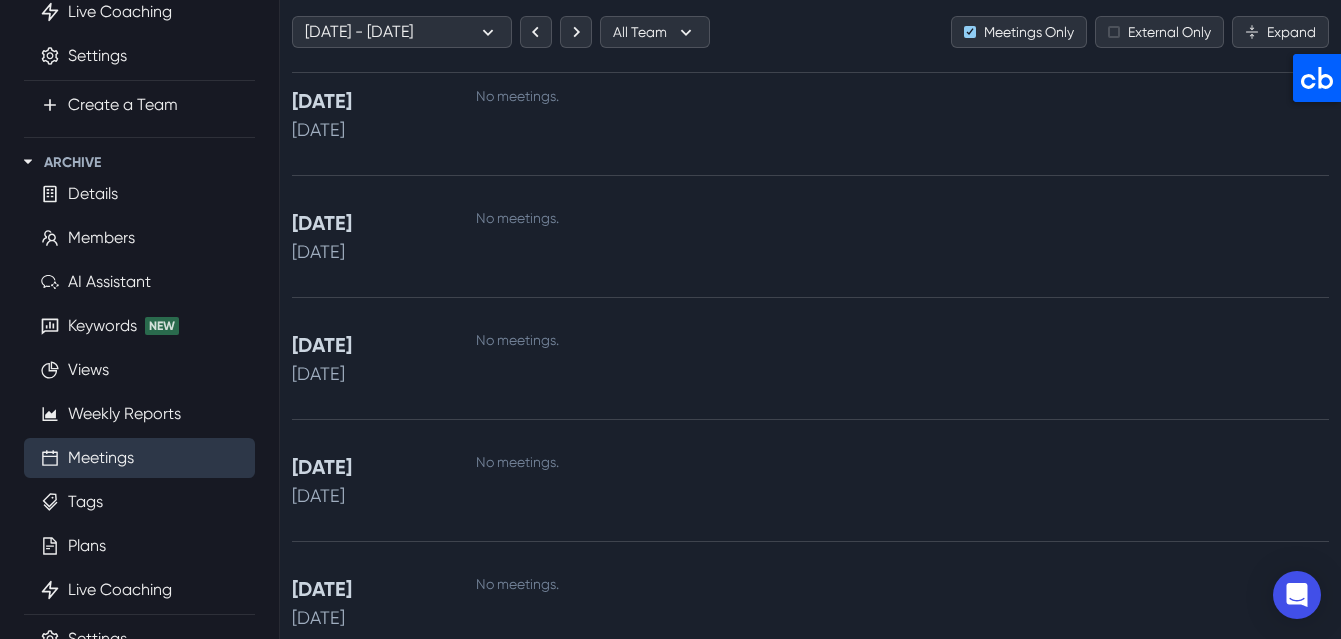 scroll, scrollTop: 345, scrollLeft: 0, axis: vertical 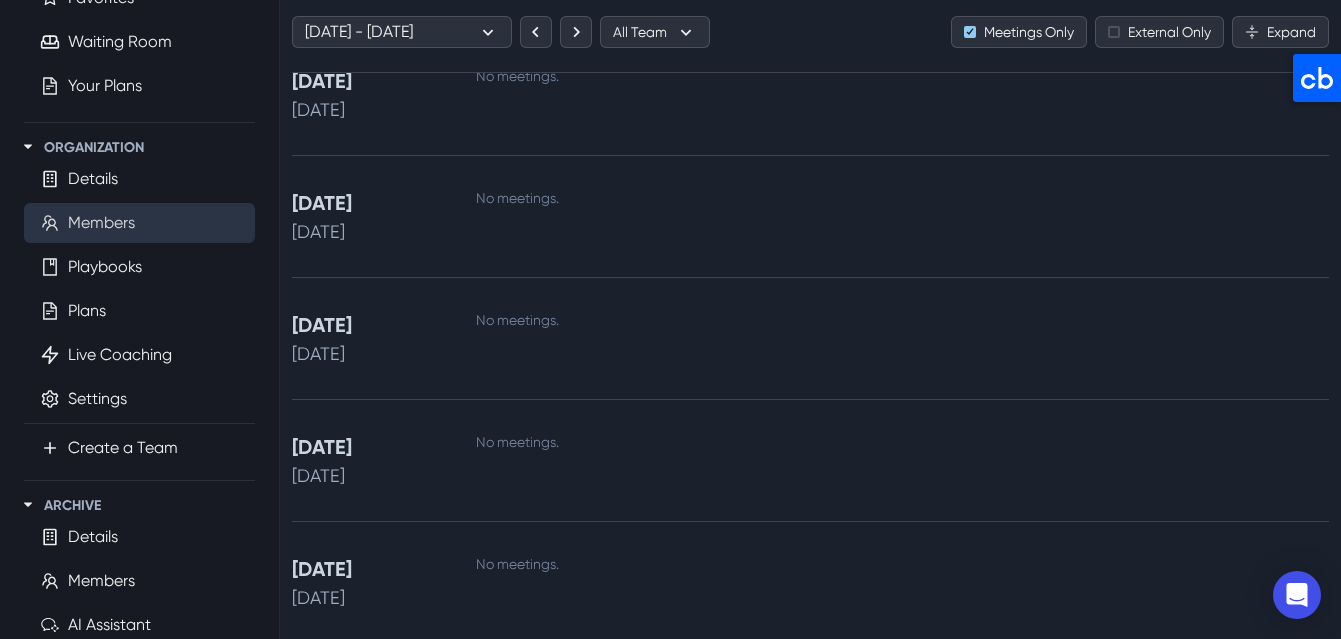 click on "Members" at bounding box center (101, 223) 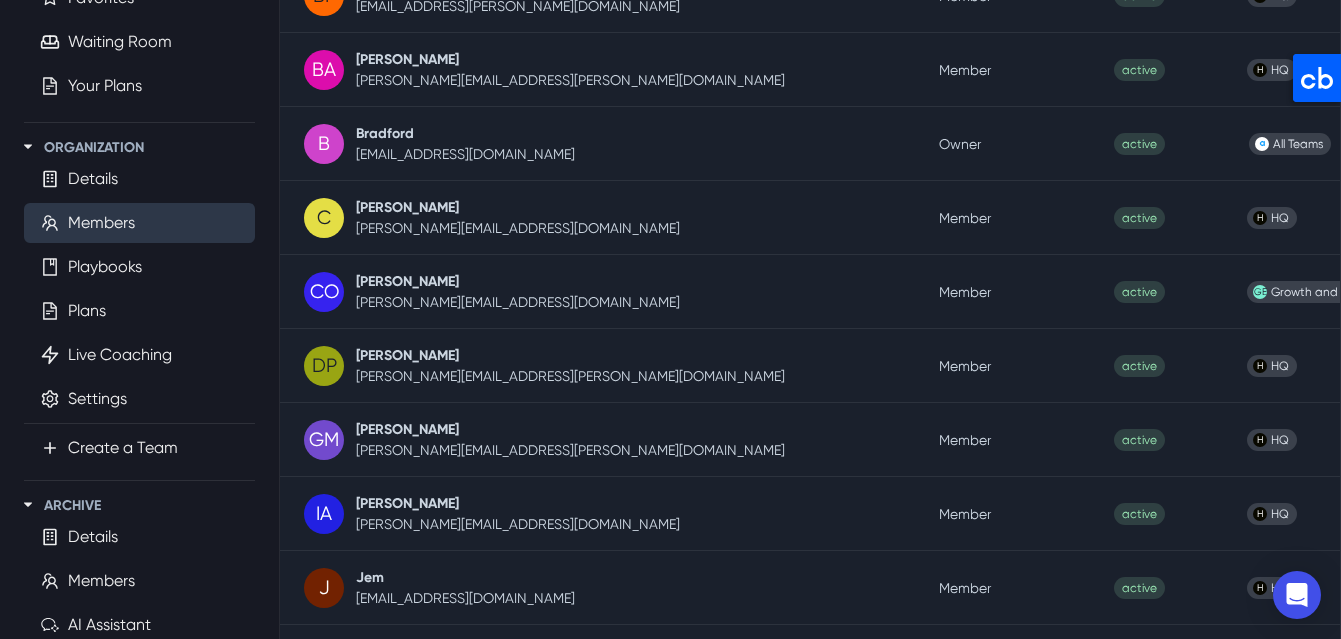 scroll, scrollTop: 0, scrollLeft: 0, axis: both 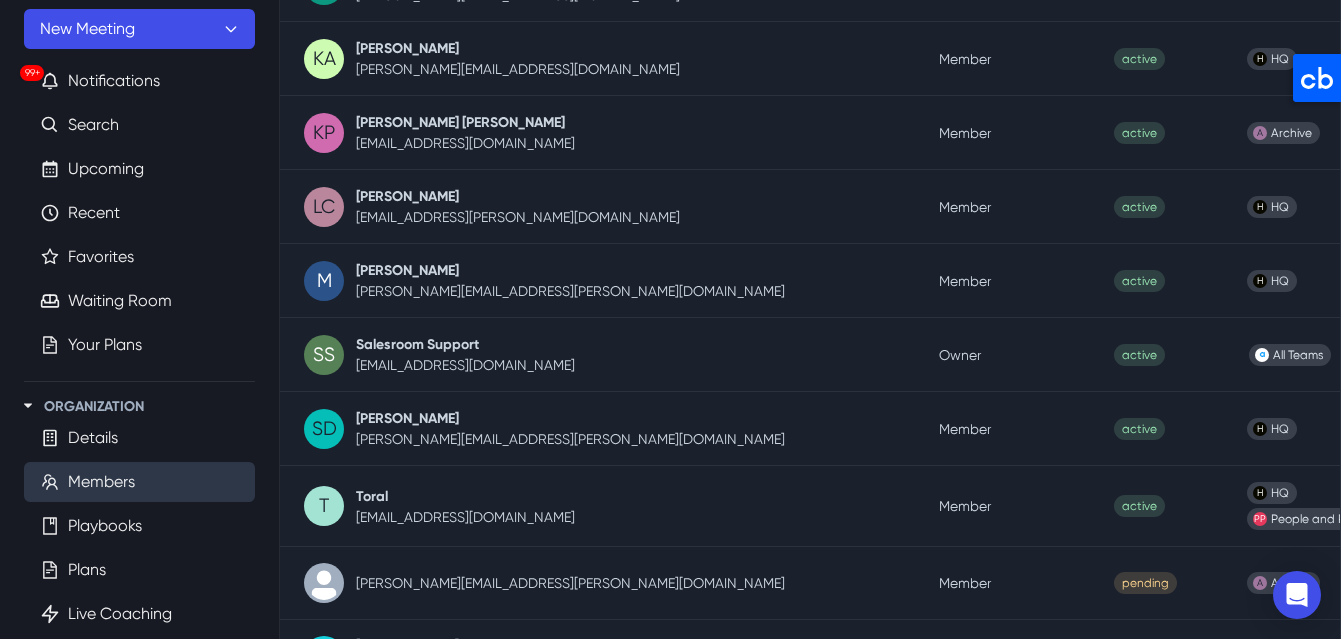 click on "[PERSON_NAME]" at bounding box center [407, 270] 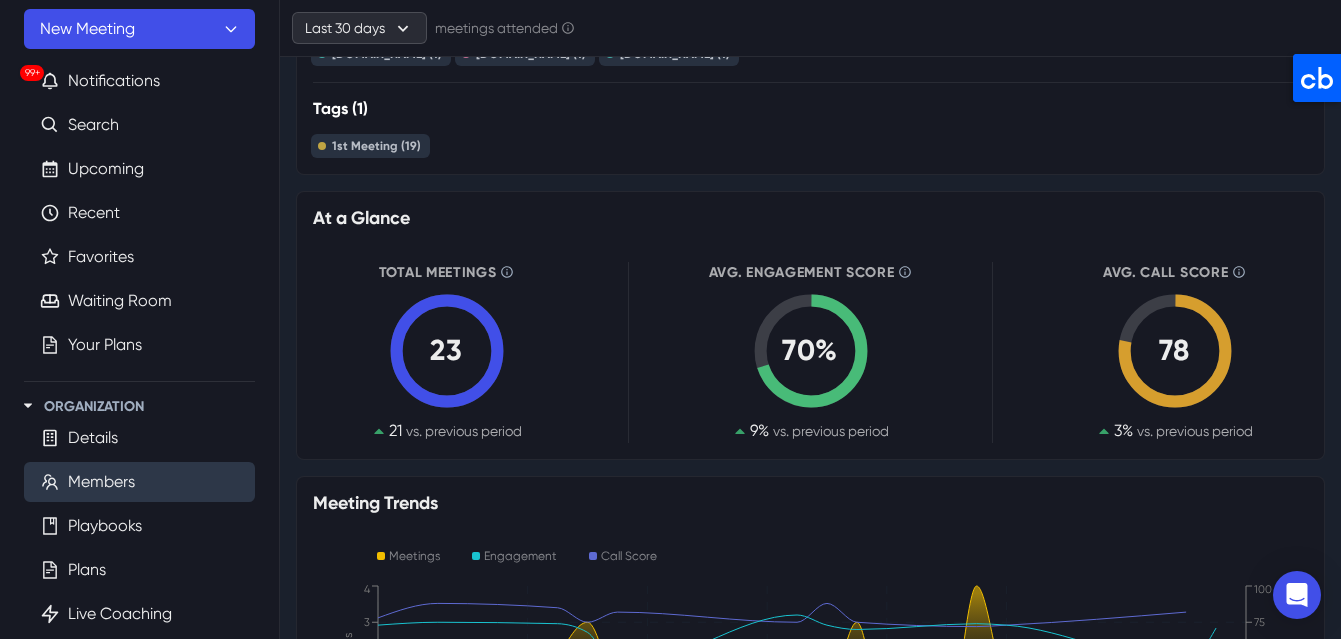 scroll, scrollTop: 150, scrollLeft: 0, axis: vertical 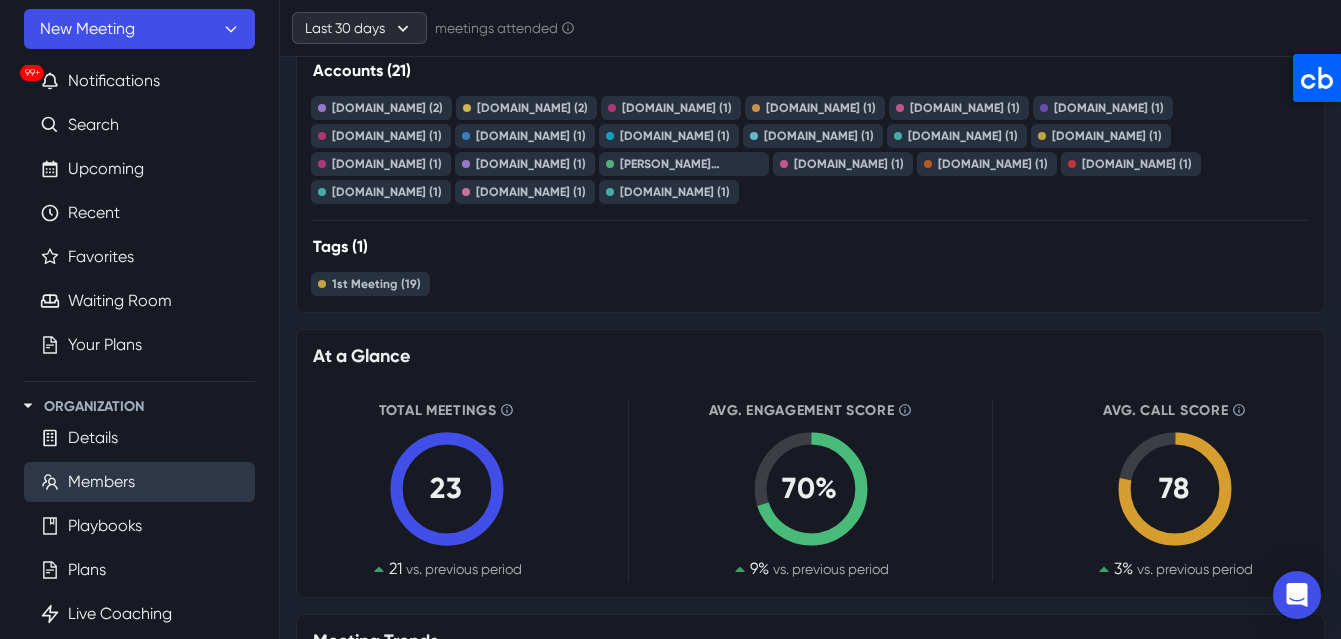 click on "23" at bounding box center (447, 488) 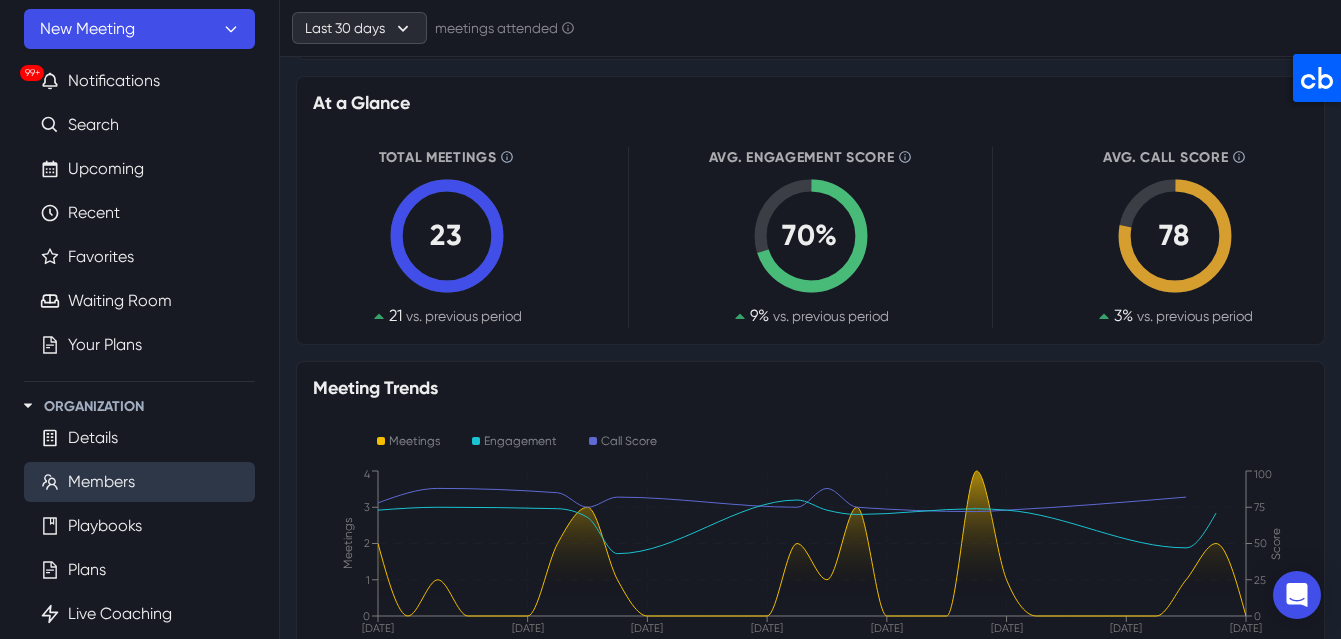 scroll, scrollTop: 420, scrollLeft: 0, axis: vertical 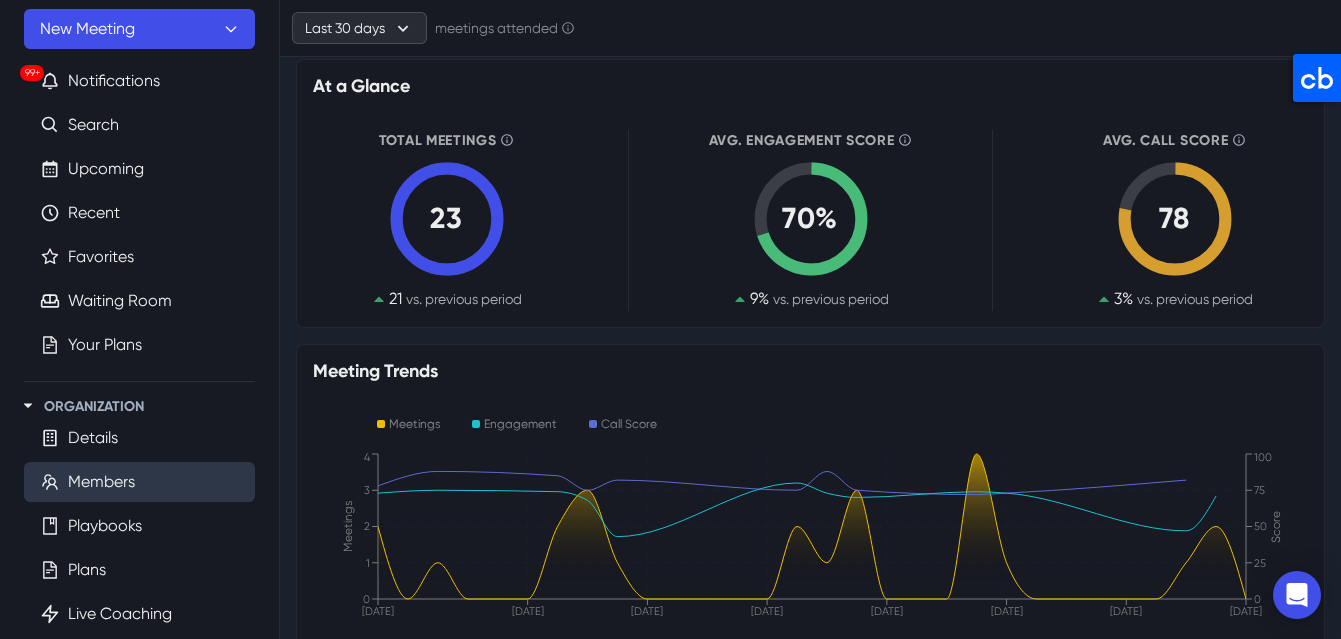 click on "21   vs. previous period" at bounding box center [455, 299] 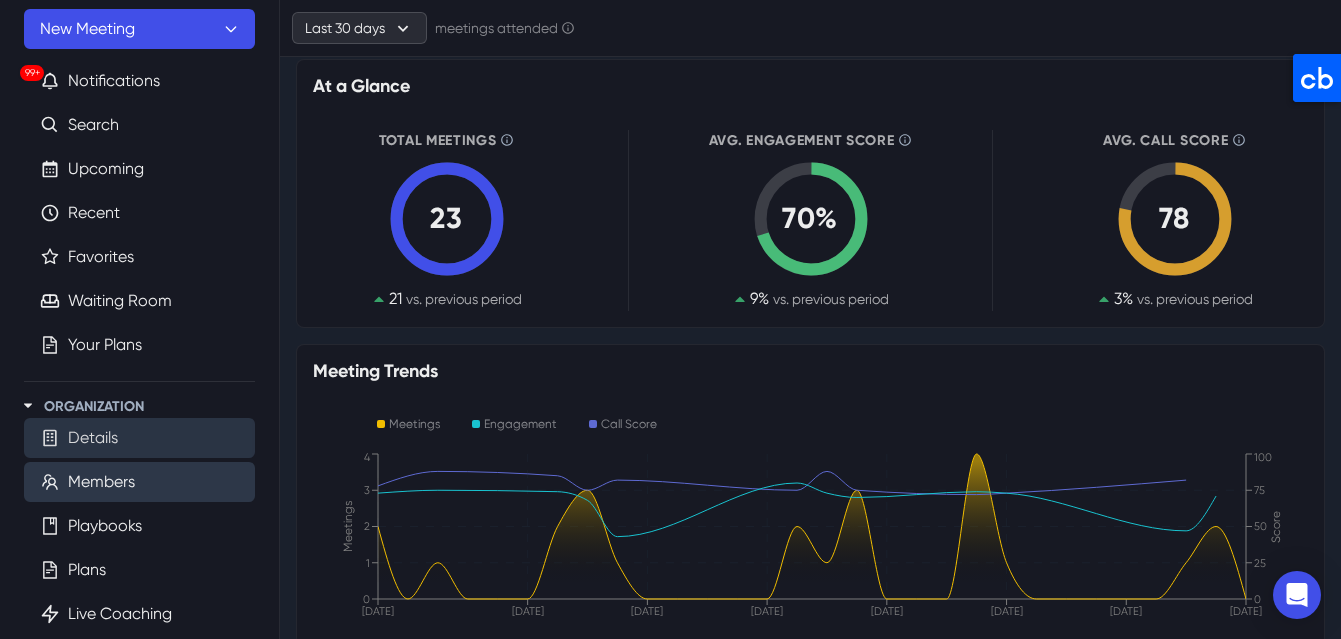 click on "Details" at bounding box center [93, 438] 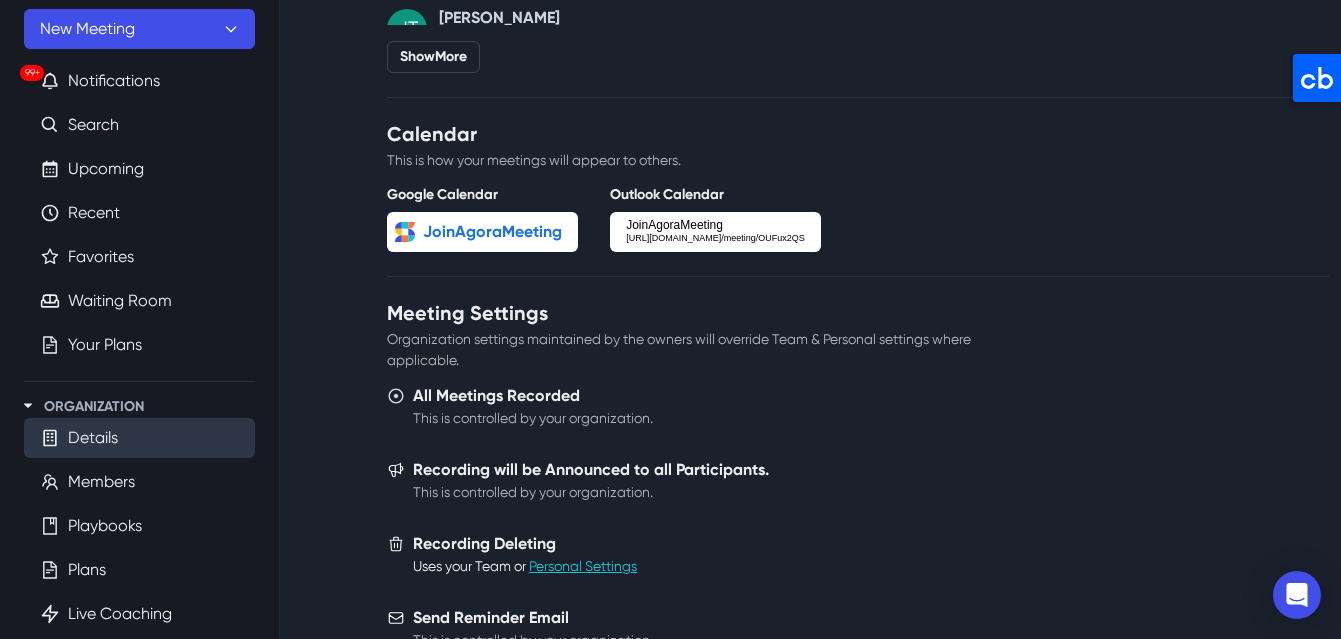 scroll, scrollTop: 0, scrollLeft: 0, axis: both 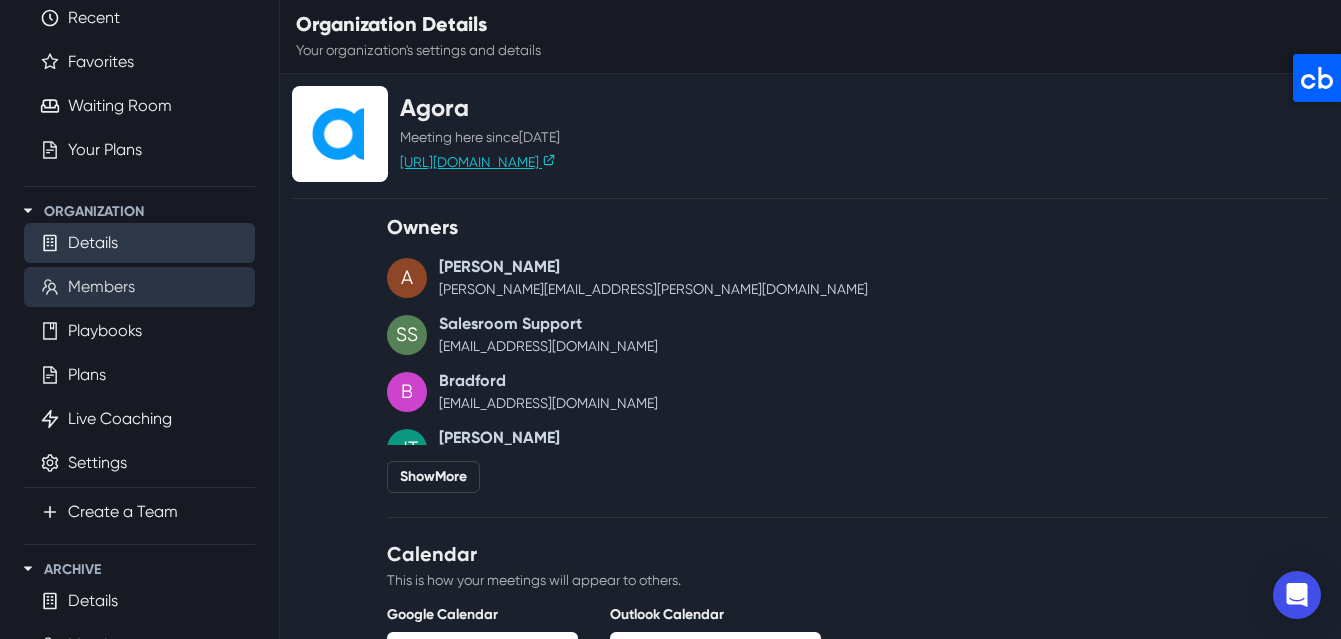 click on "Members" at bounding box center (101, 287) 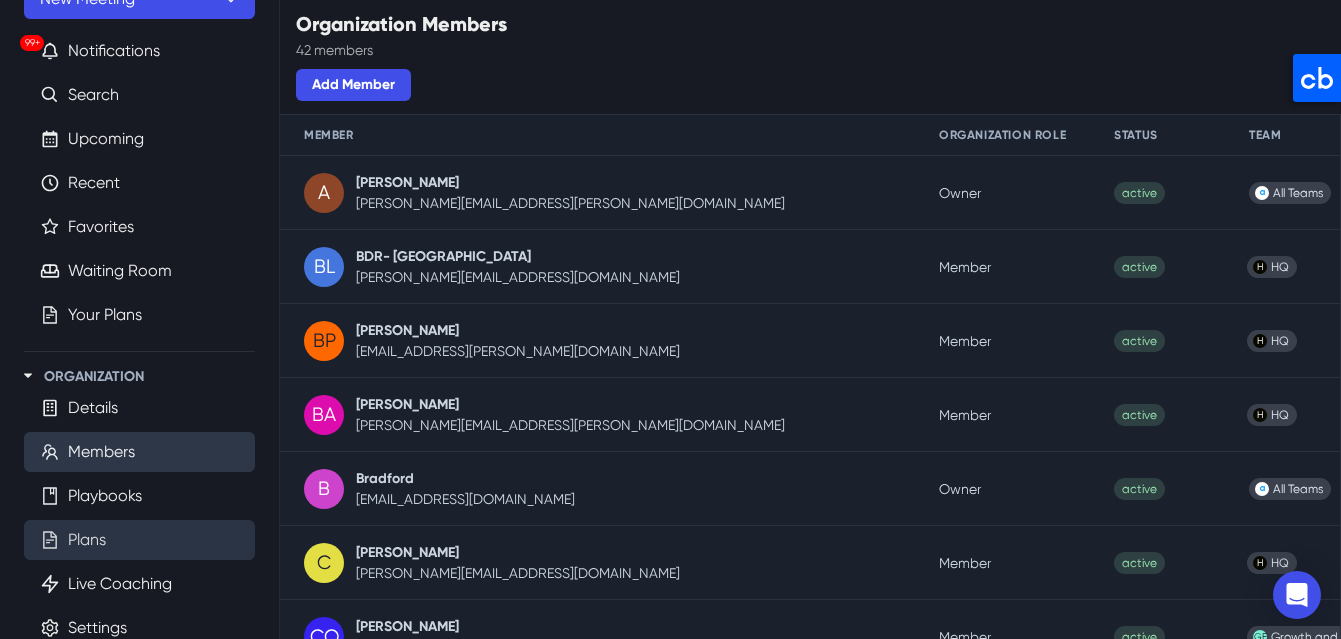 scroll, scrollTop: 53, scrollLeft: 0, axis: vertical 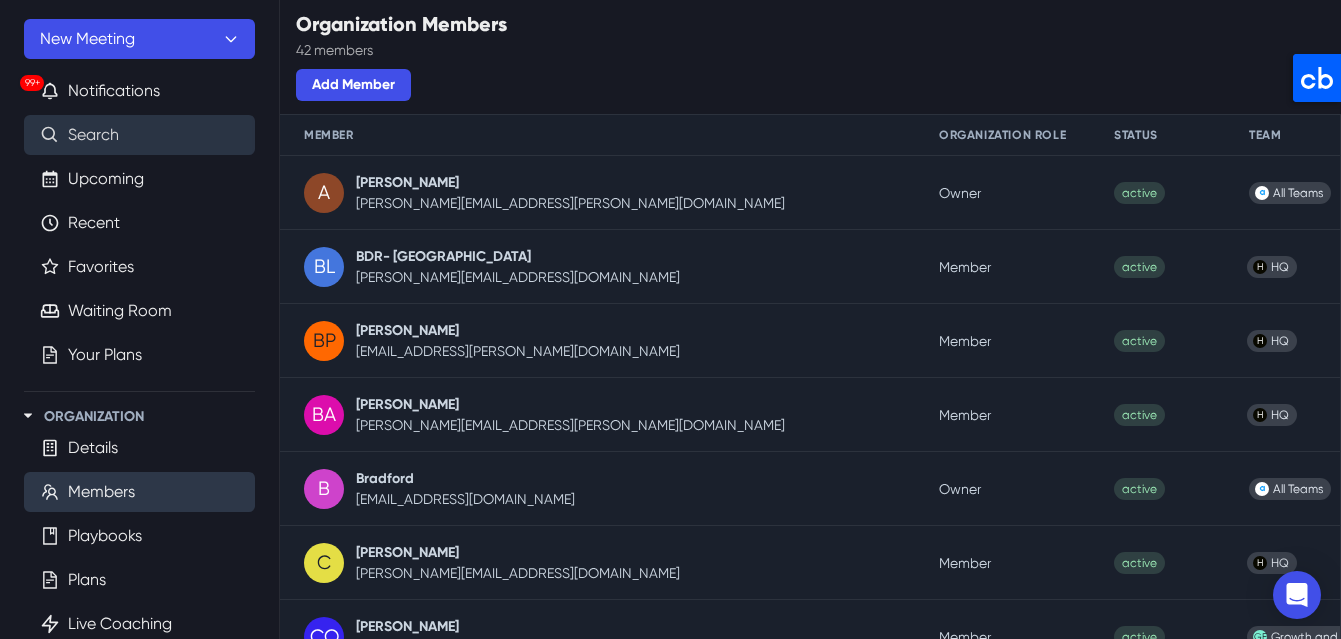 click on "Search" at bounding box center (93, 135) 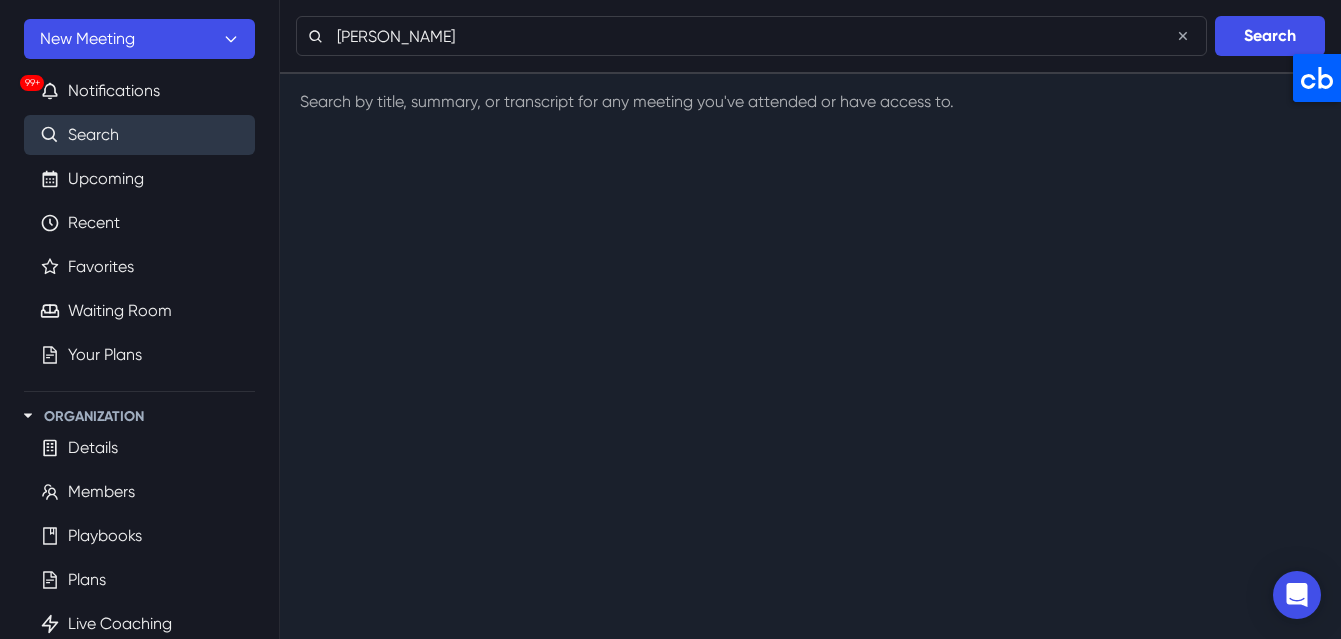type on "[PERSON_NAME]" 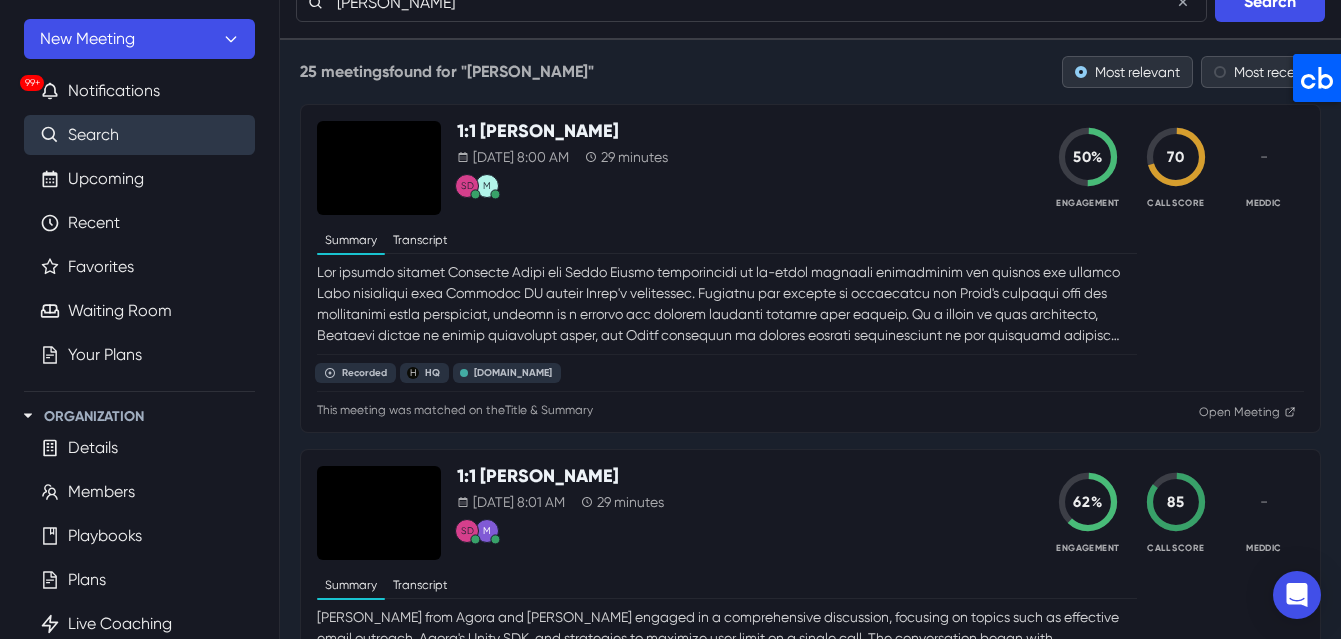 scroll, scrollTop: 0, scrollLeft: 0, axis: both 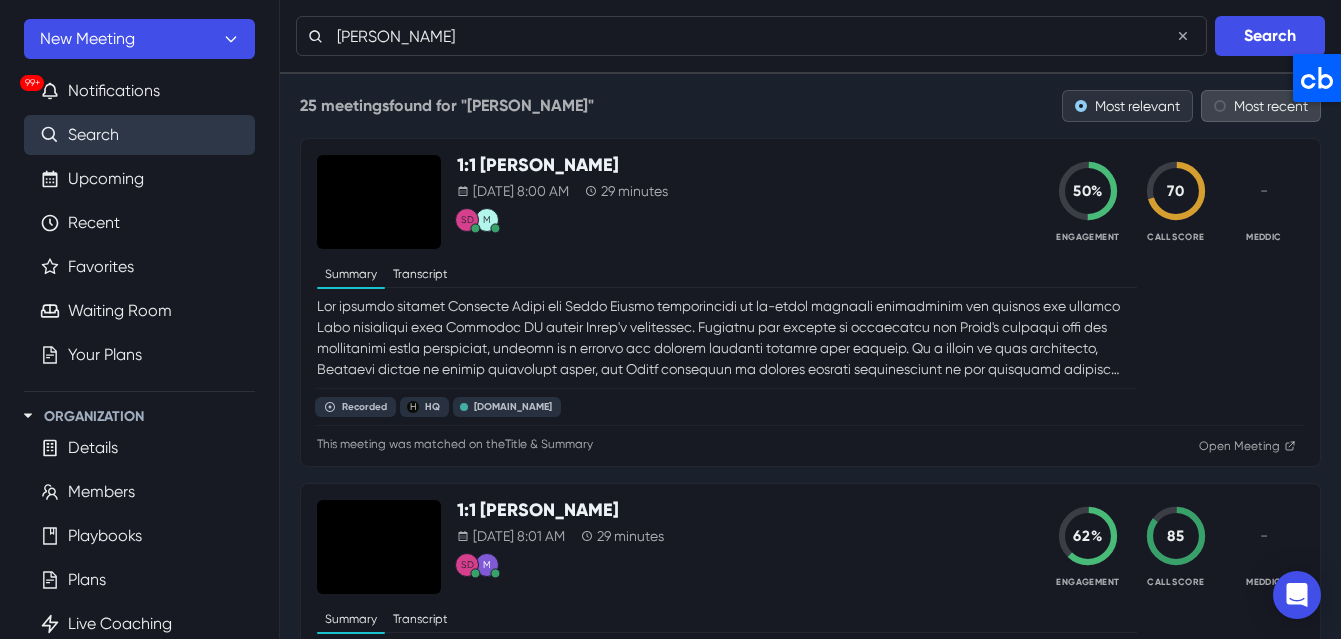 click on "Most recent" at bounding box center (1271, 106) 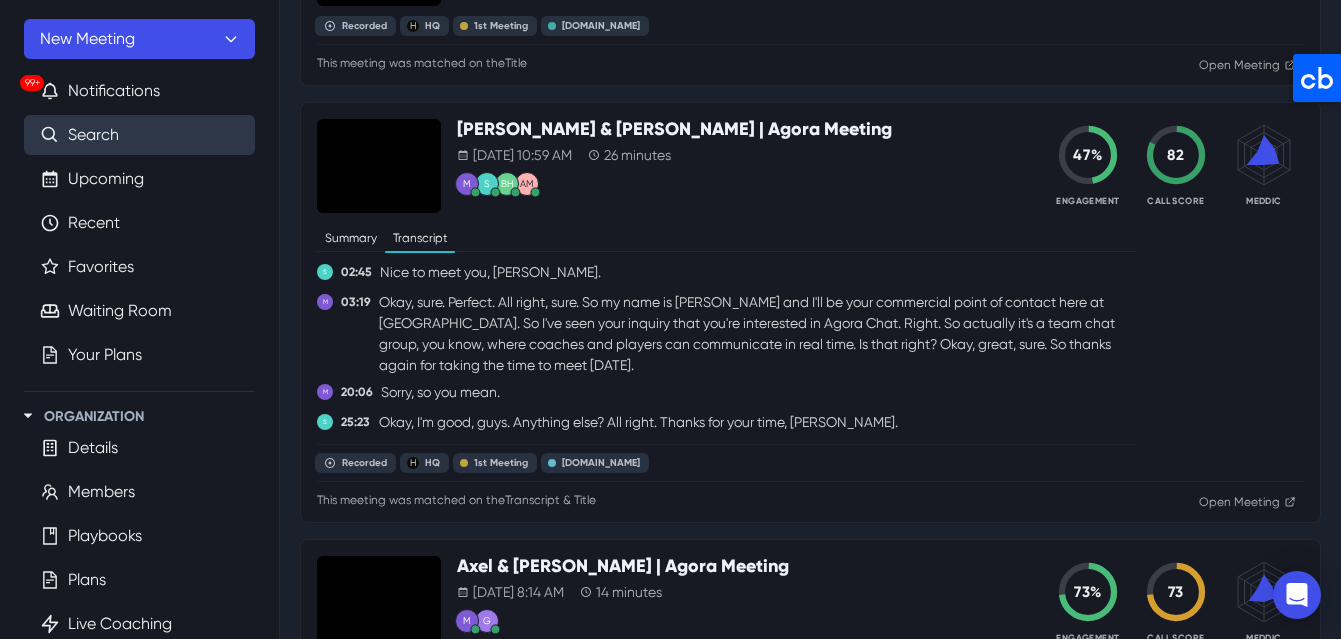 scroll, scrollTop: 457, scrollLeft: 0, axis: vertical 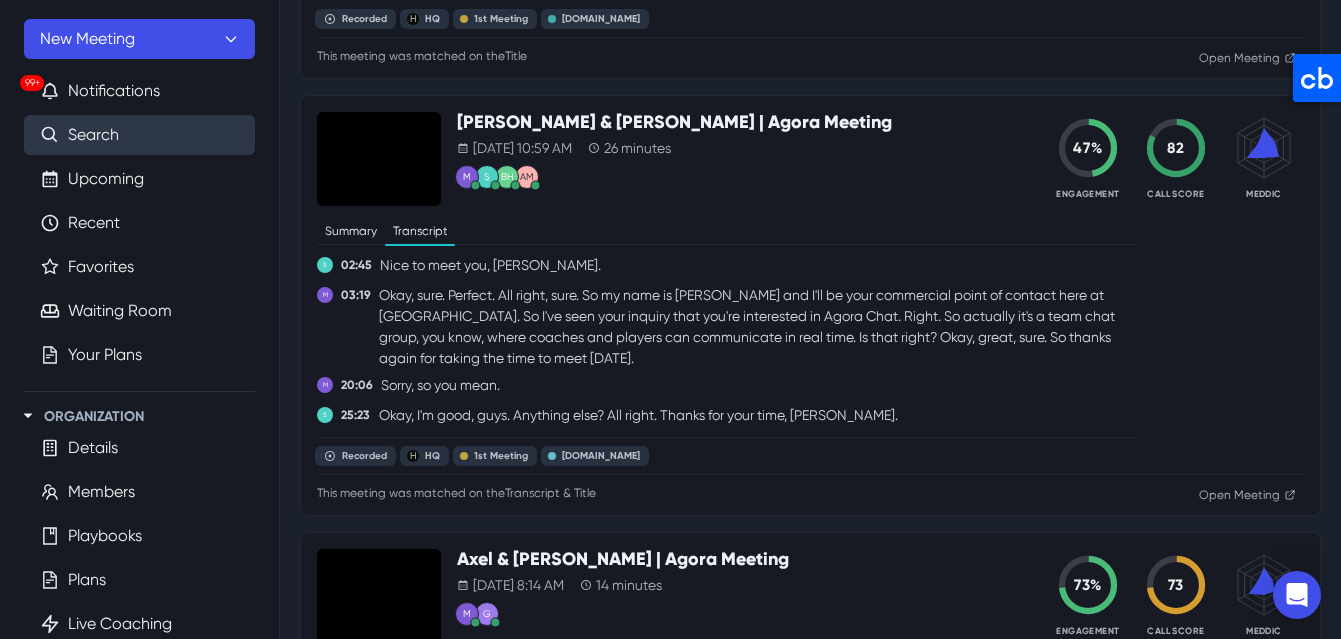 click on "Summary" at bounding box center (351, 231) 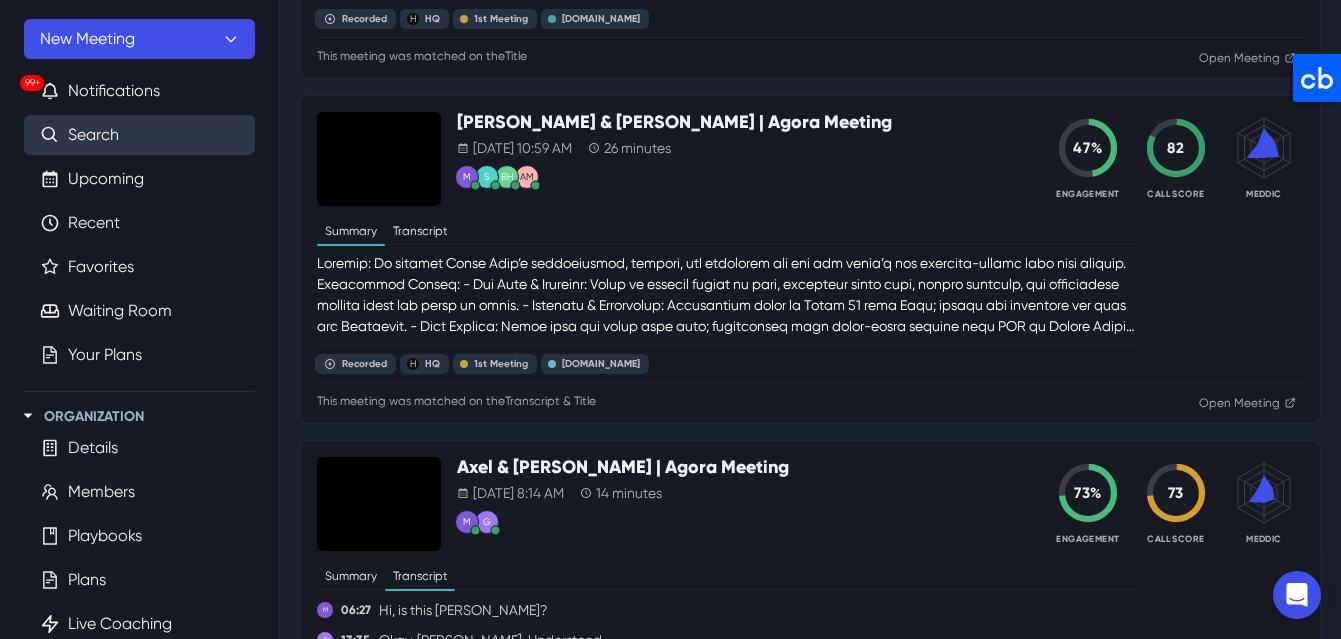 click at bounding box center (727, 295) 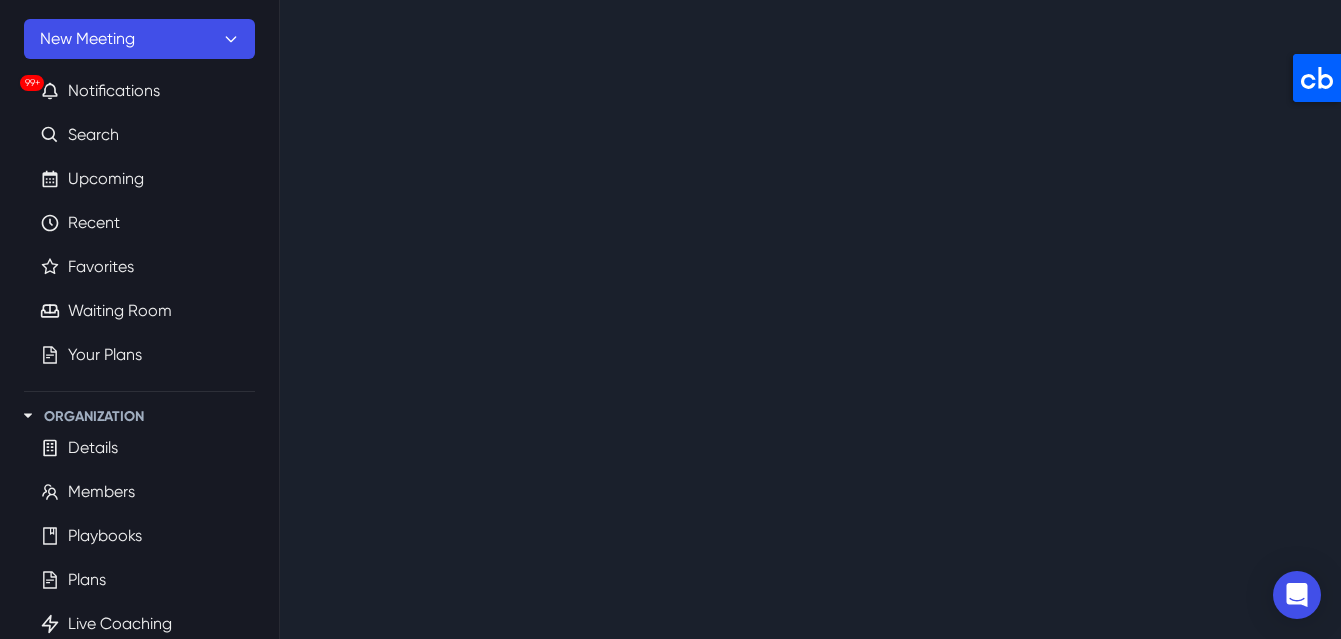 scroll, scrollTop: 0, scrollLeft: 0, axis: both 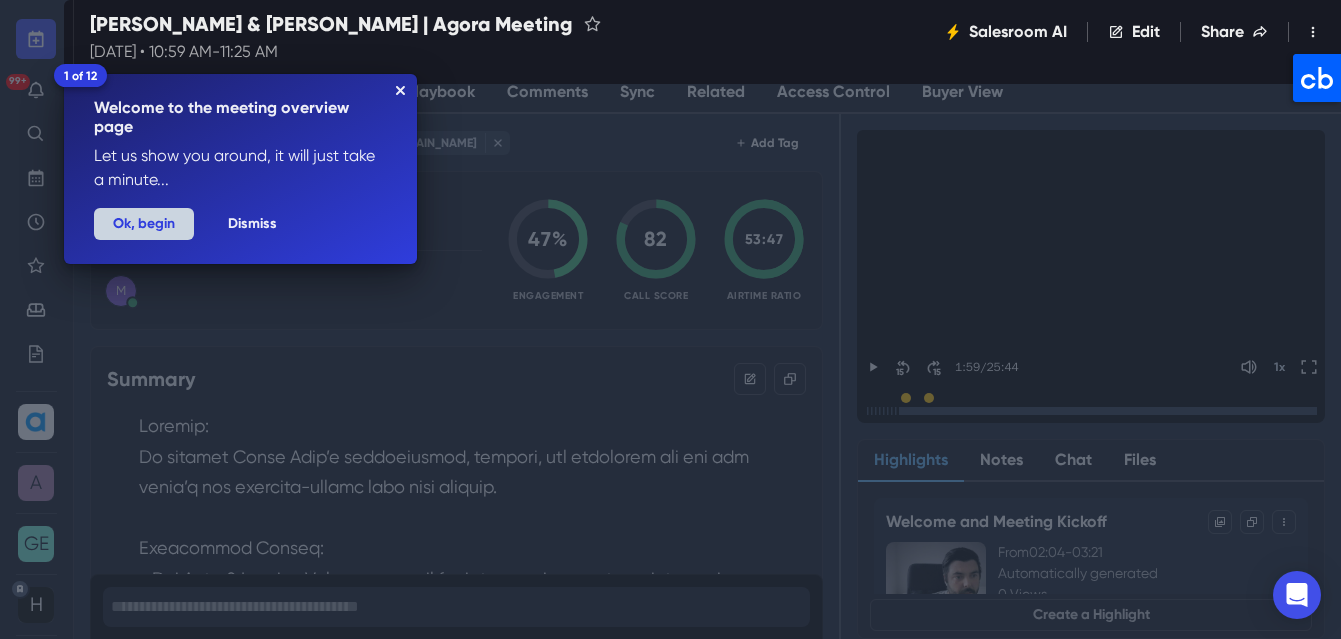 click on "Ok, begin" at bounding box center [144, 224] 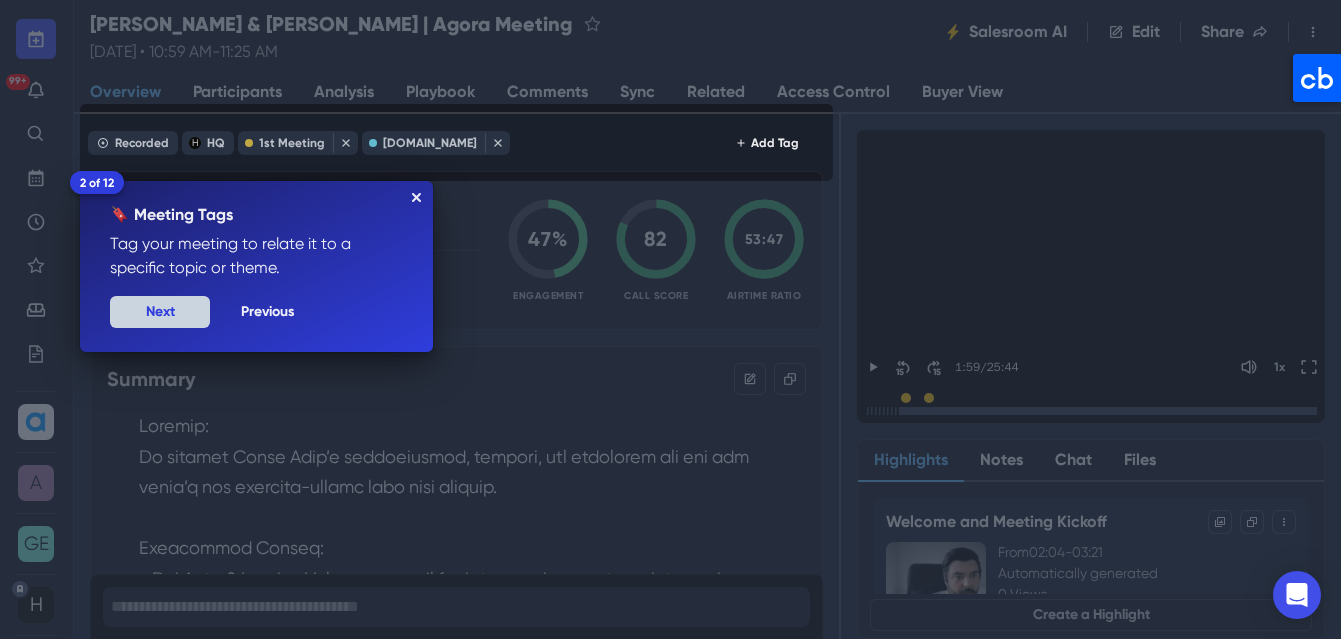 click on "Next" at bounding box center [160, 312] 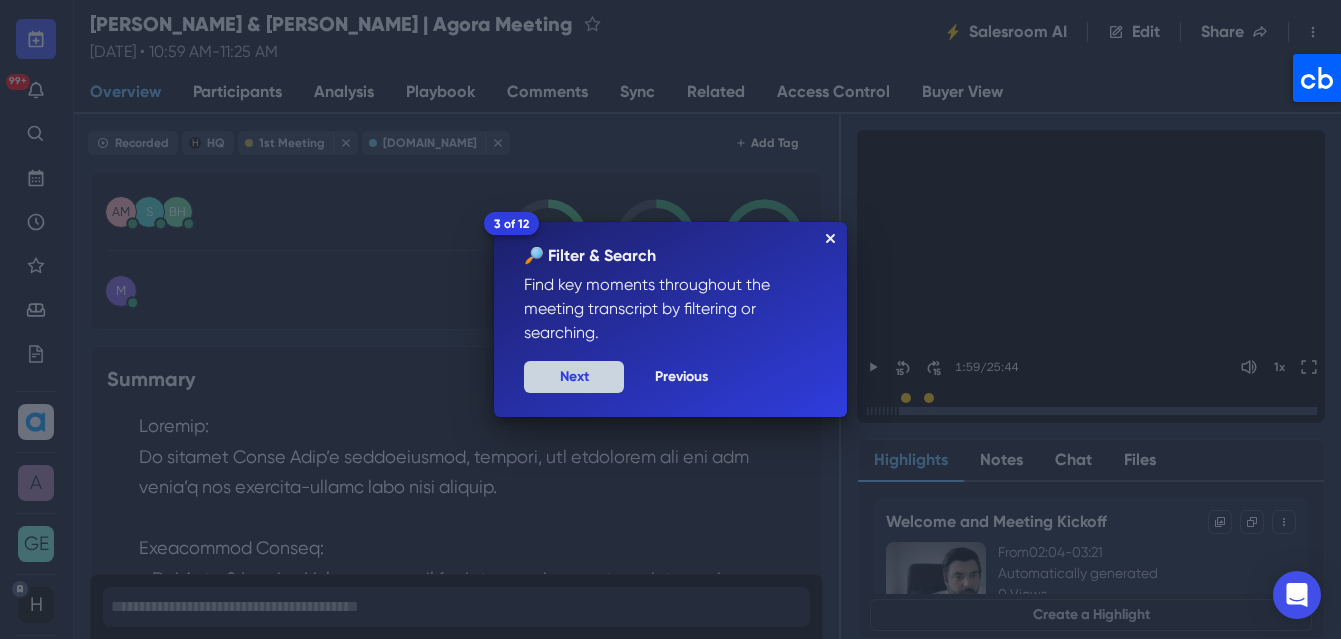 scroll, scrollTop: 1271, scrollLeft: 0, axis: vertical 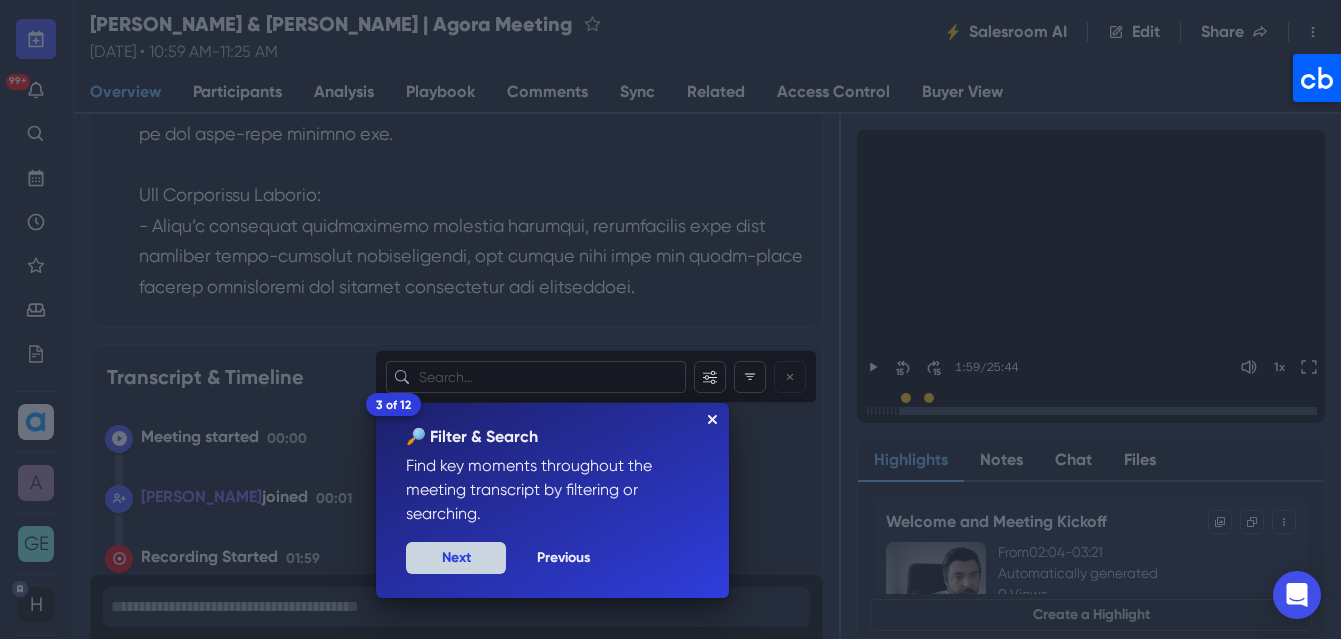 click on "Next" at bounding box center (456, 558) 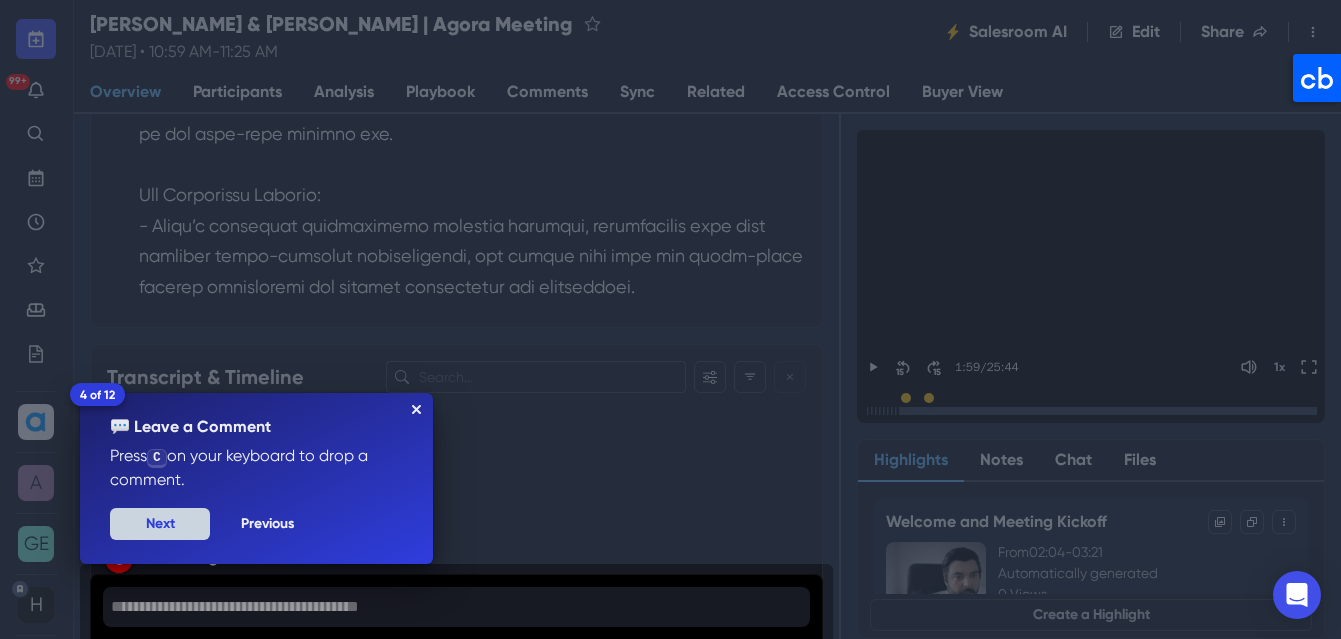 click on "Next" at bounding box center (160, 524) 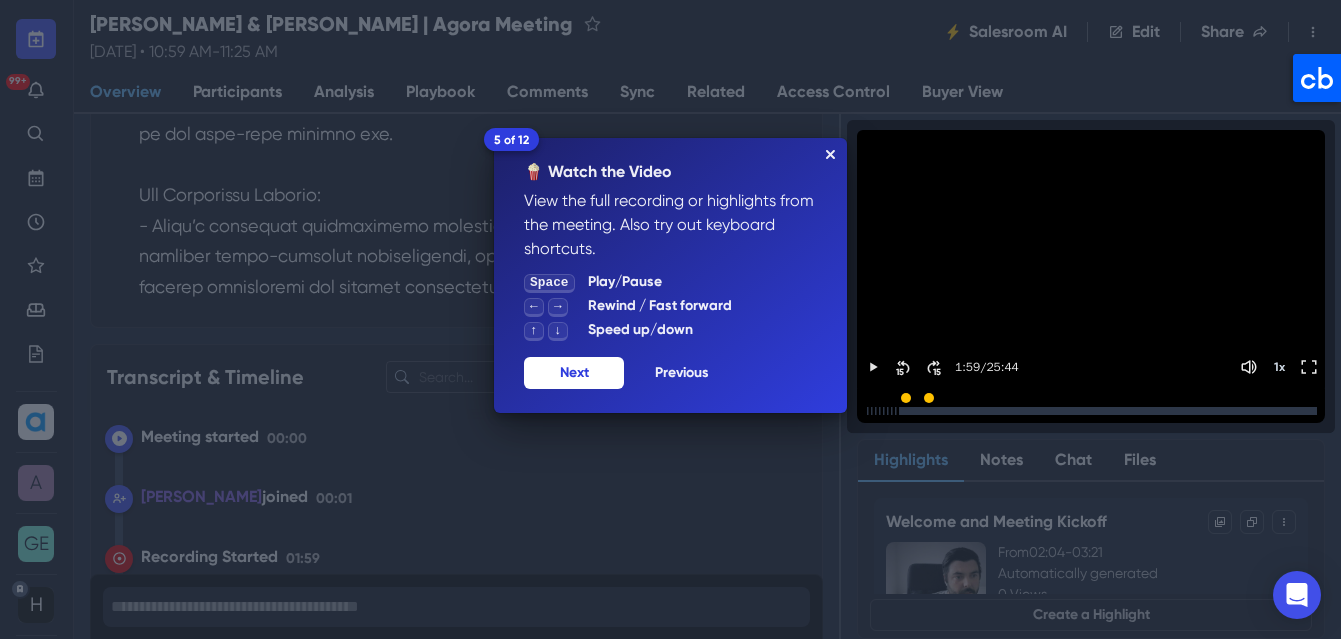 click on "5 of 12 🍿 Watch the Video View the full recording or highlights from the meeting. Also try out keyboard shortcuts. Space Play/Pause ←   → Rewind / Fast forward ↑   ↓   Speed up/down Previous Next" at bounding box center (670, 275) 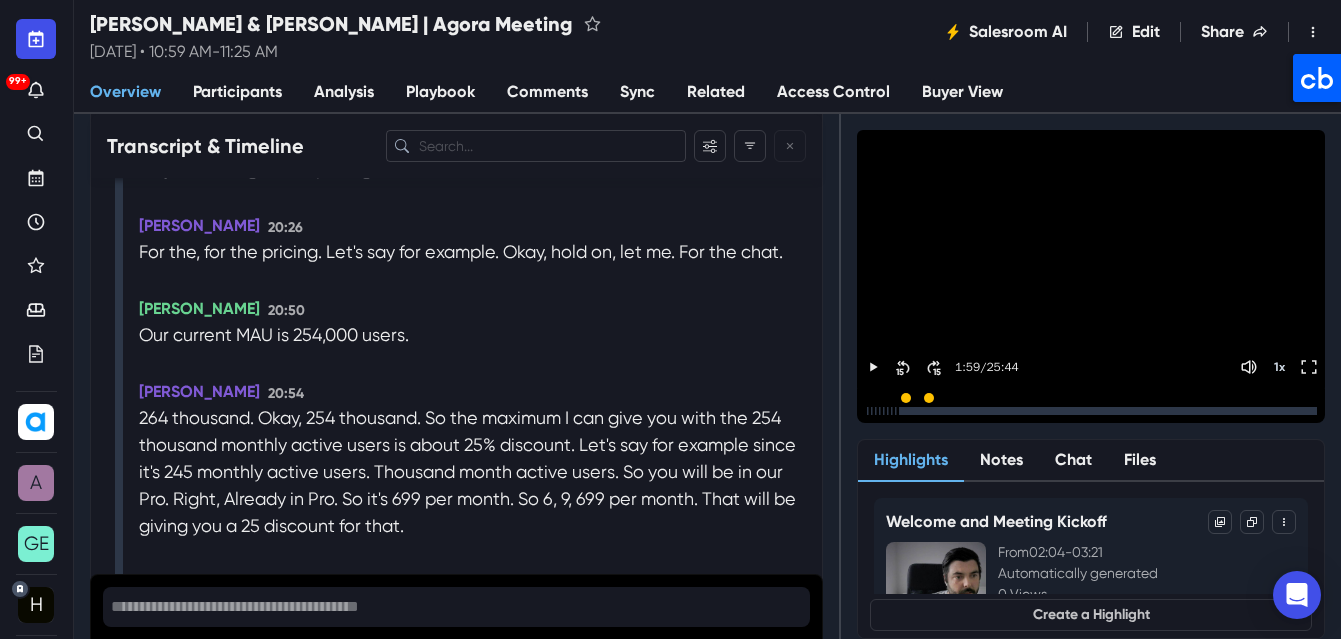 scroll, scrollTop: 11582, scrollLeft: 0, axis: vertical 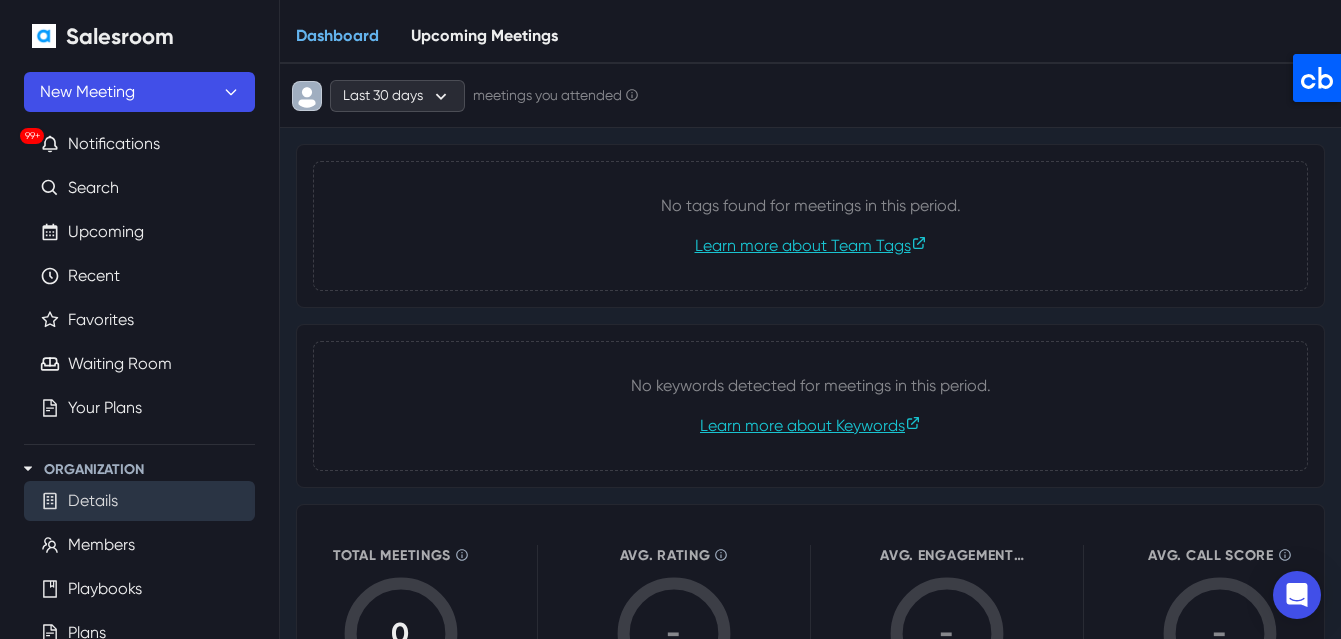 click on "Details" at bounding box center (93, 501) 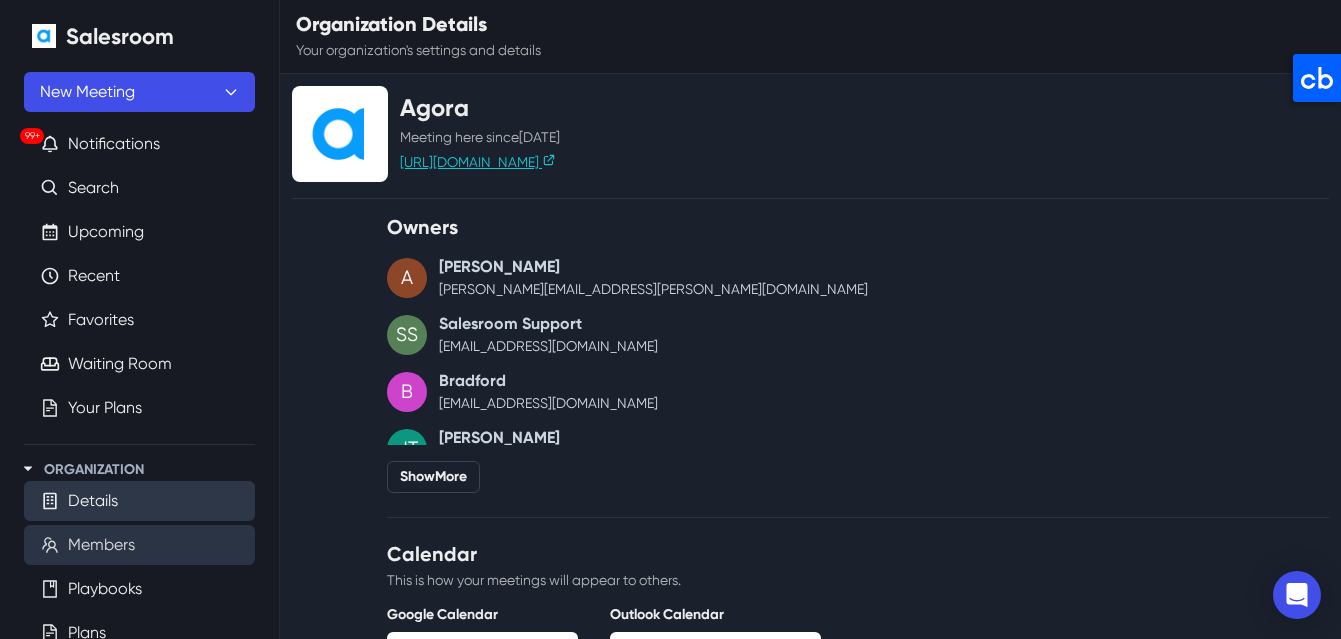 click on "Members" at bounding box center [101, 545] 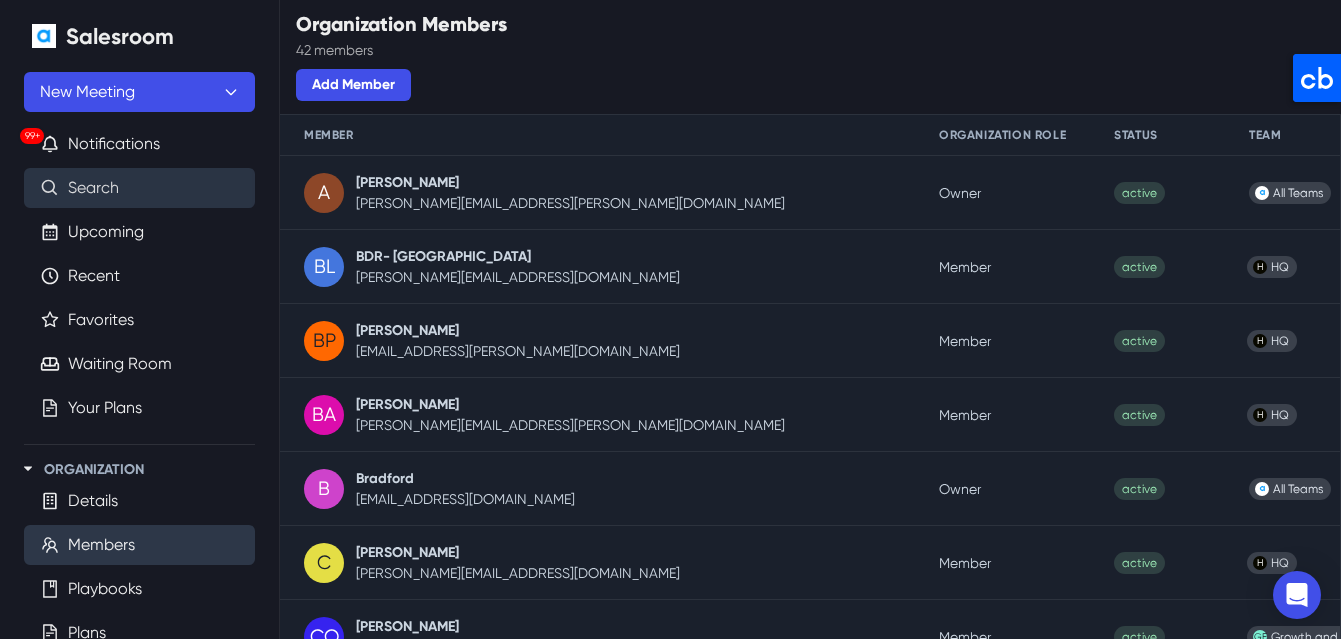 click on "Search" at bounding box center (93, 188) 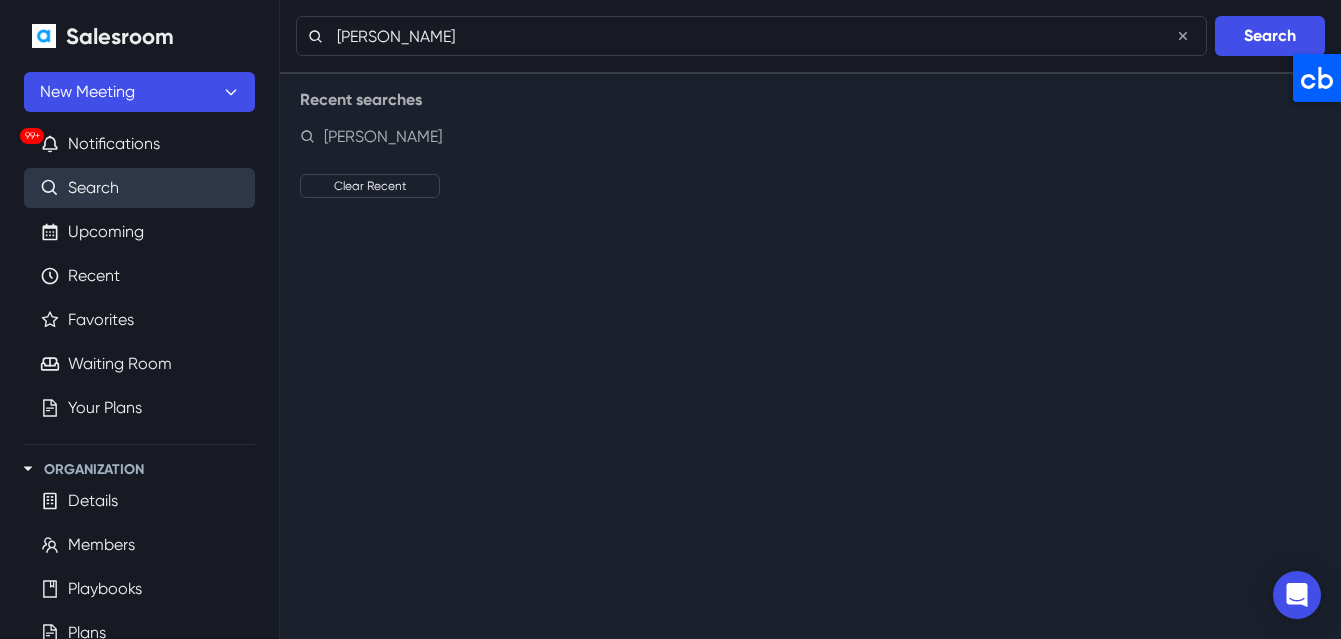 type on "[PERSON_NAME]" 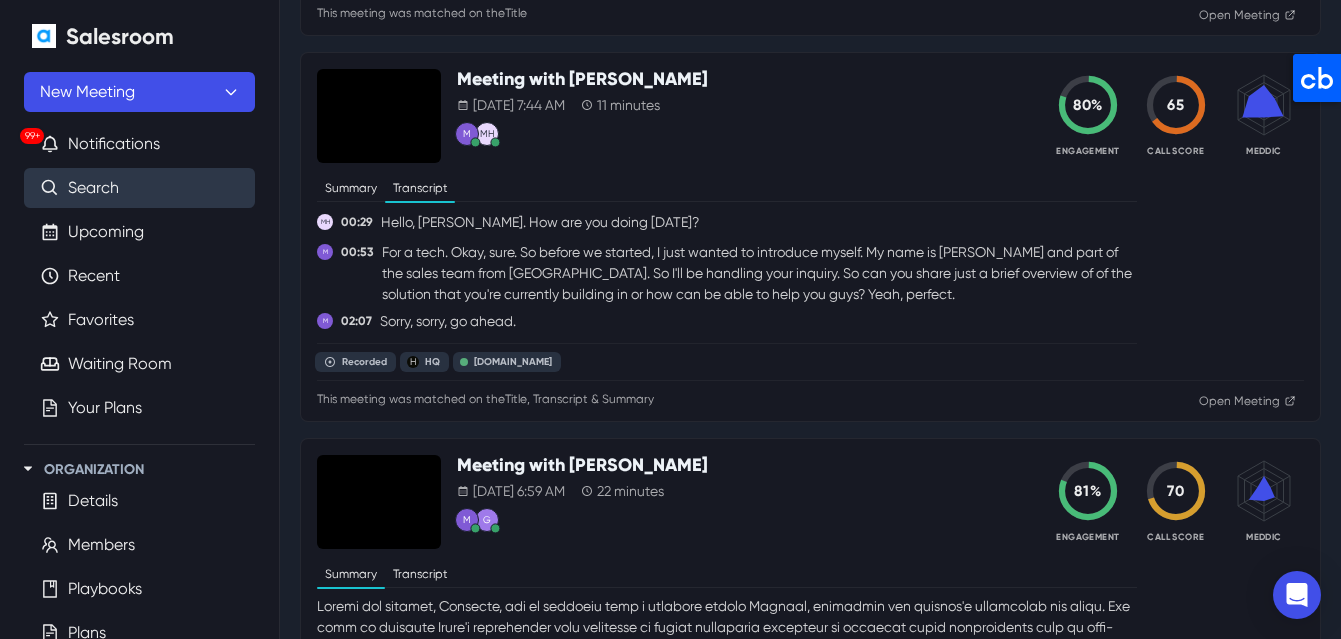 scroll, scrollTop: 0, scrollLeft: 0, axis: both 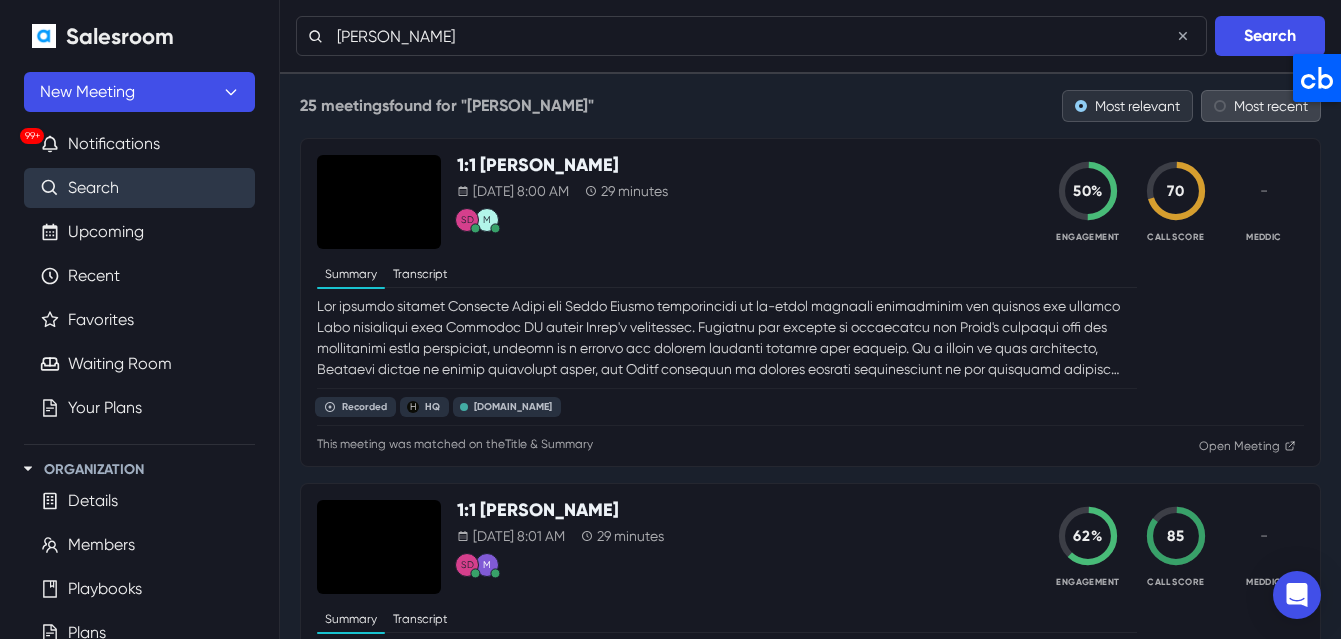 click on "Most recent" at bounding box center [1271, 106] 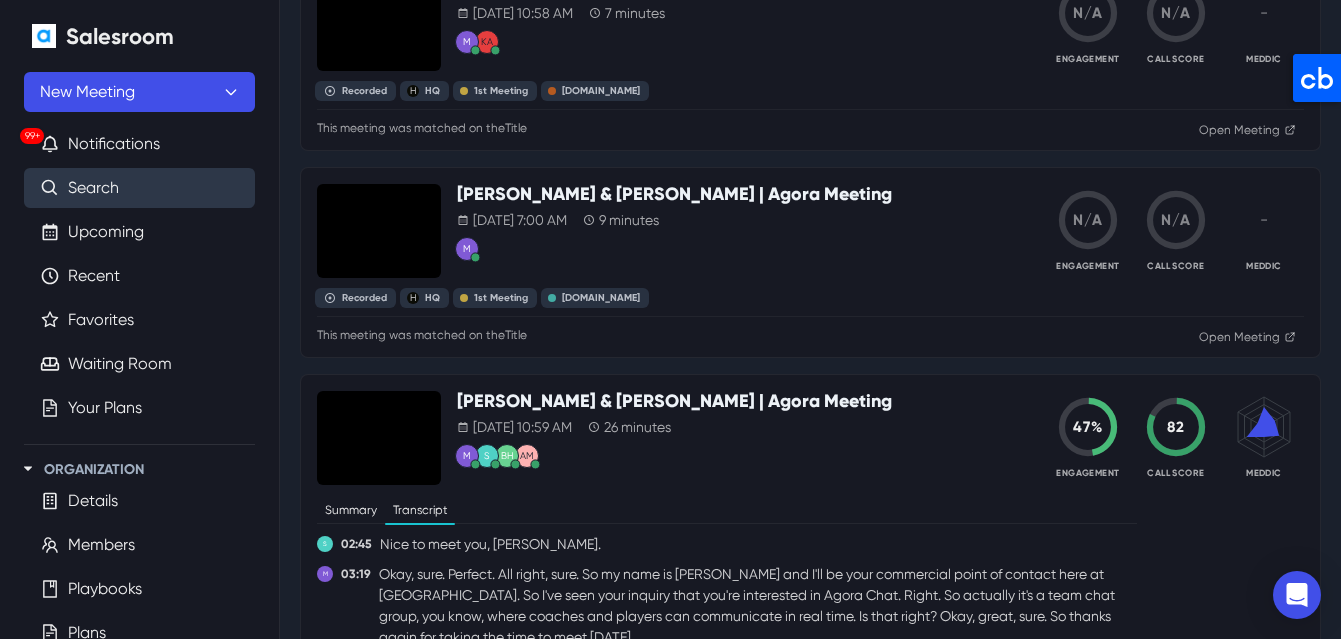 scroll, scrollTop: 204, scrollLeft: 0, axis: vertical 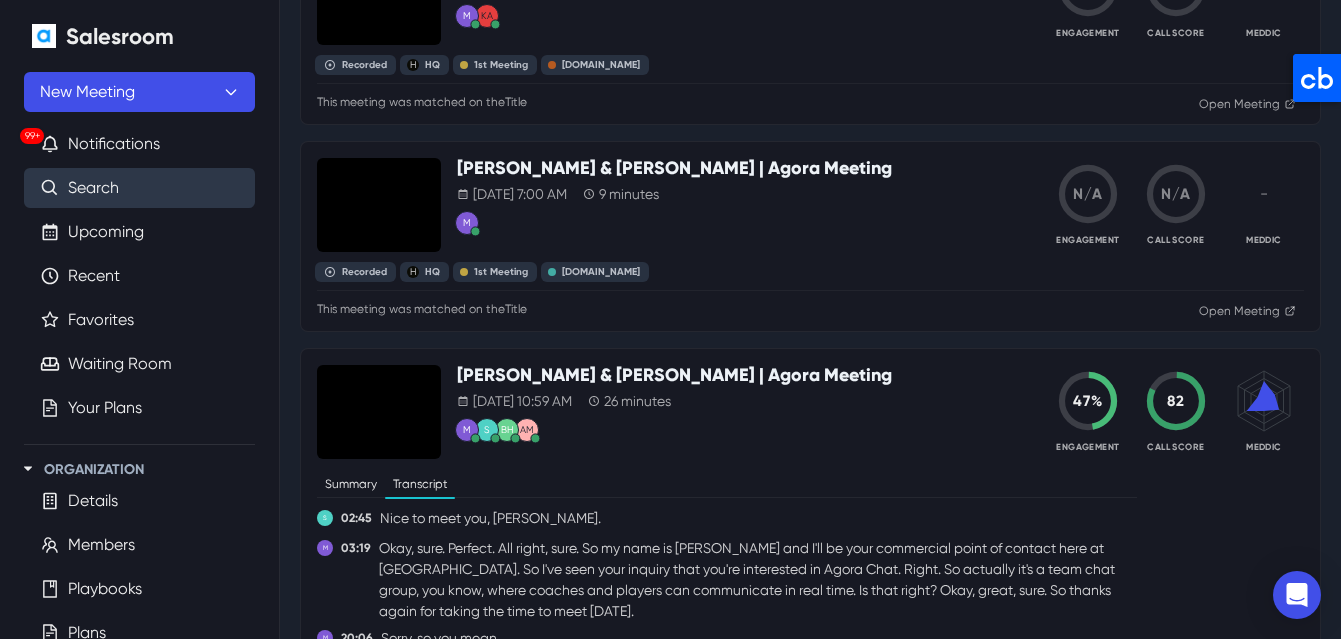click on "[DATE] 10:59 AM 26 minutes" at bounding box center [674, 401] 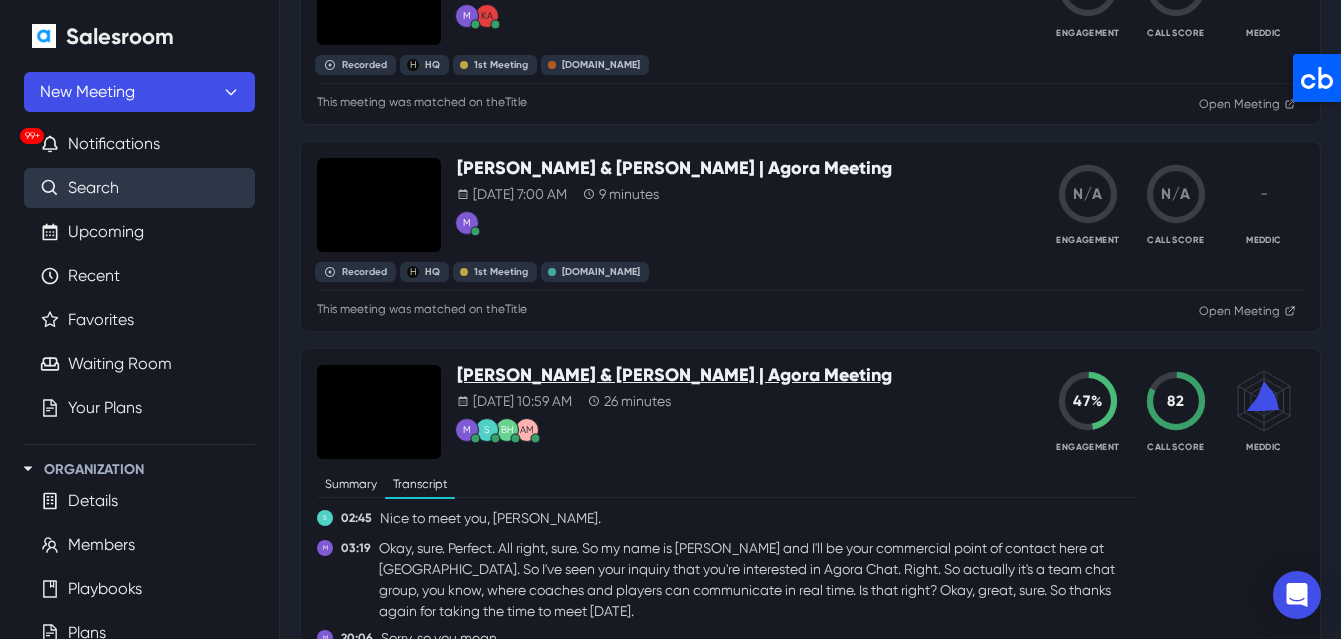 click on "[PERSON_NAME] & [PERSON_NAME] | Agora Meeting" at bounding box center [674, 376] 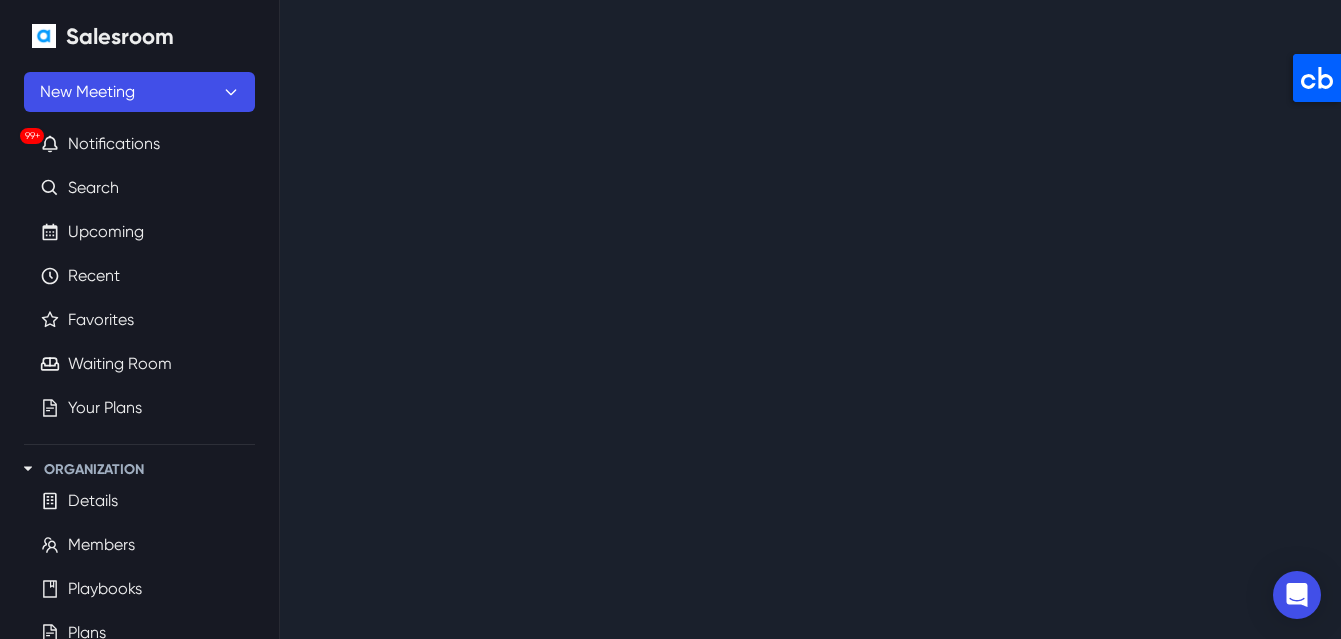scroll, scrollTop: 0, scrollLeft: 0, axis: both 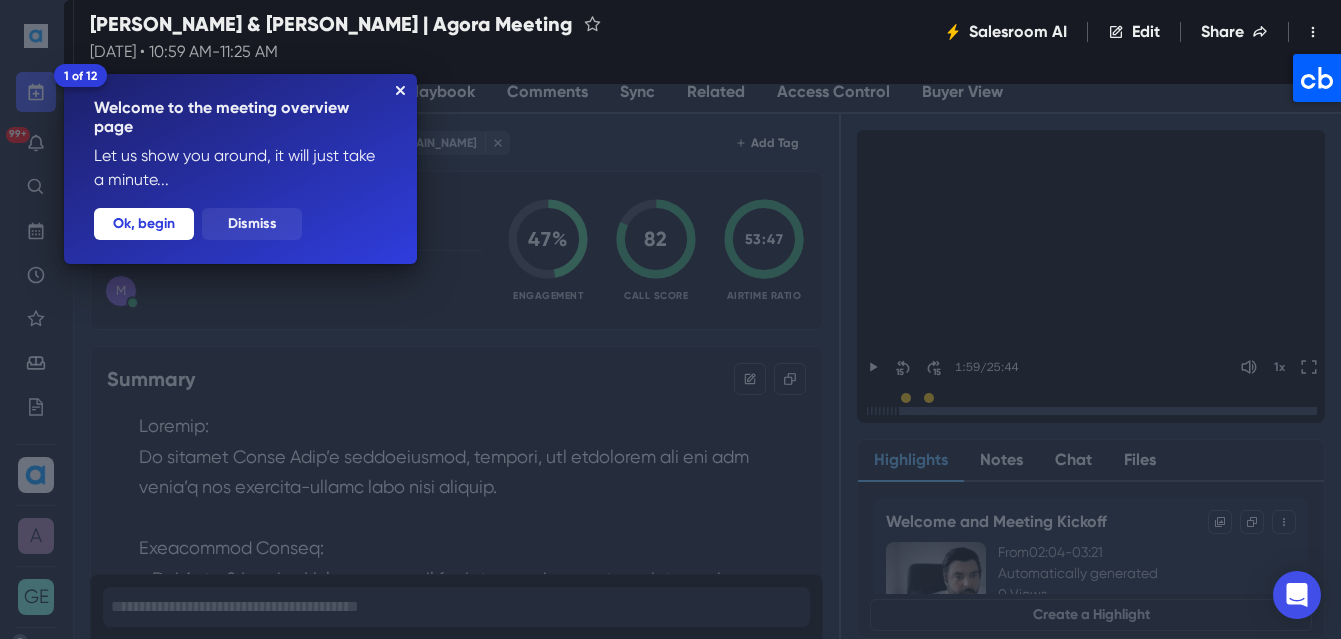 click on "Dismiss" at bounding box center (252, 224) 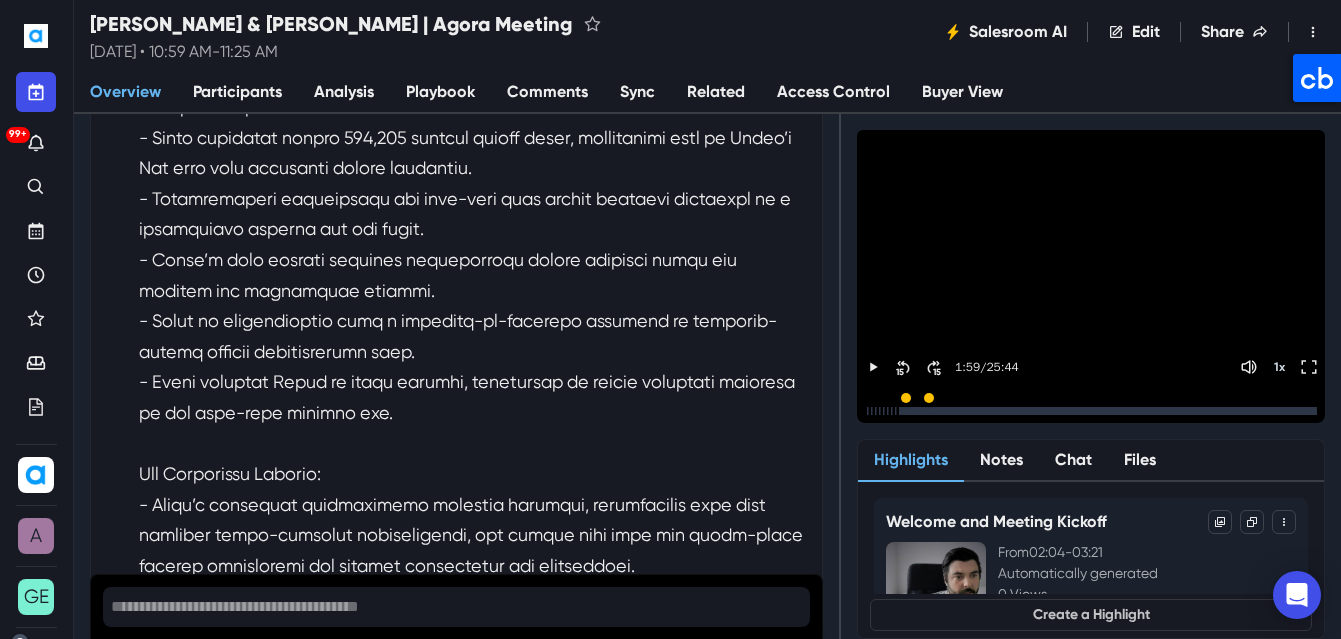 scroll, scrollTop: 987, scrollLeft: 0, axis: vertical 